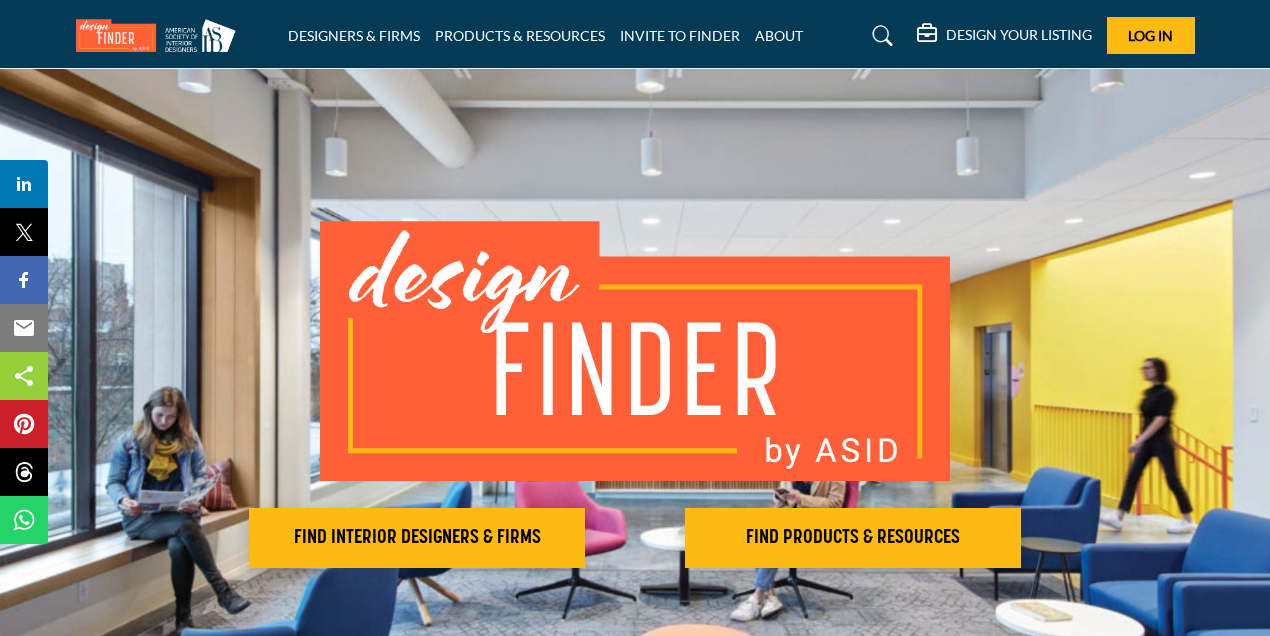 scroll, scrollTop: 0, scrollLeft: 0, axis: both 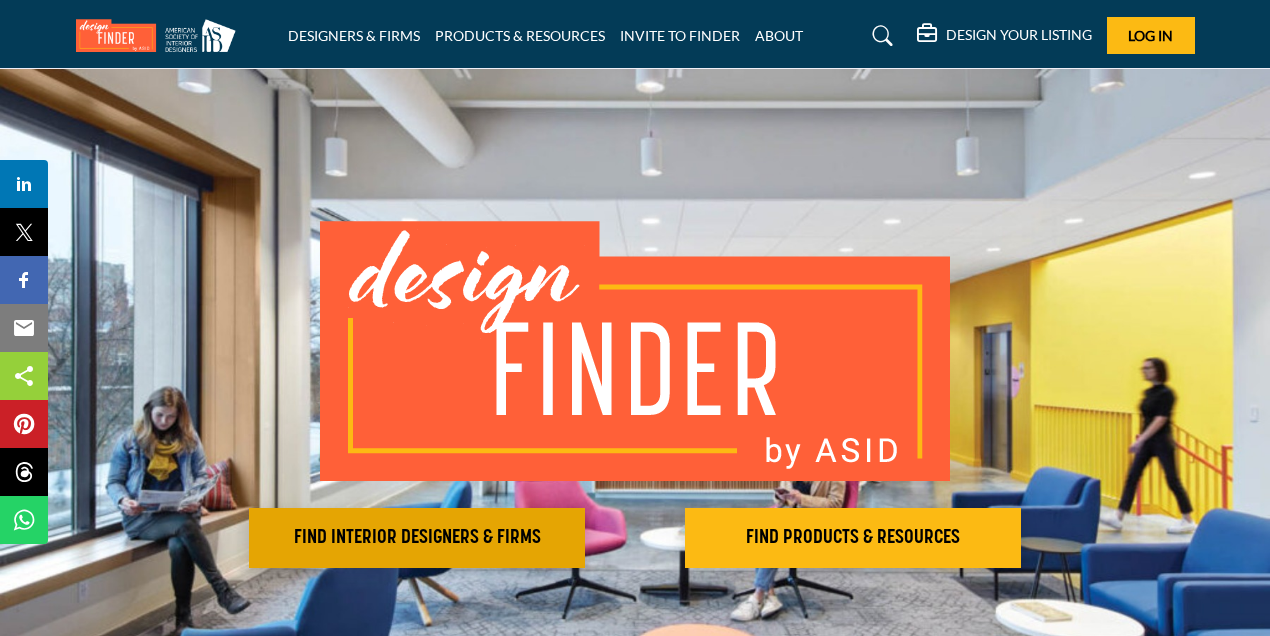 click on "FIND INTERIOR DESIGNERS & FIRMS" at bounding box center (417, 538) 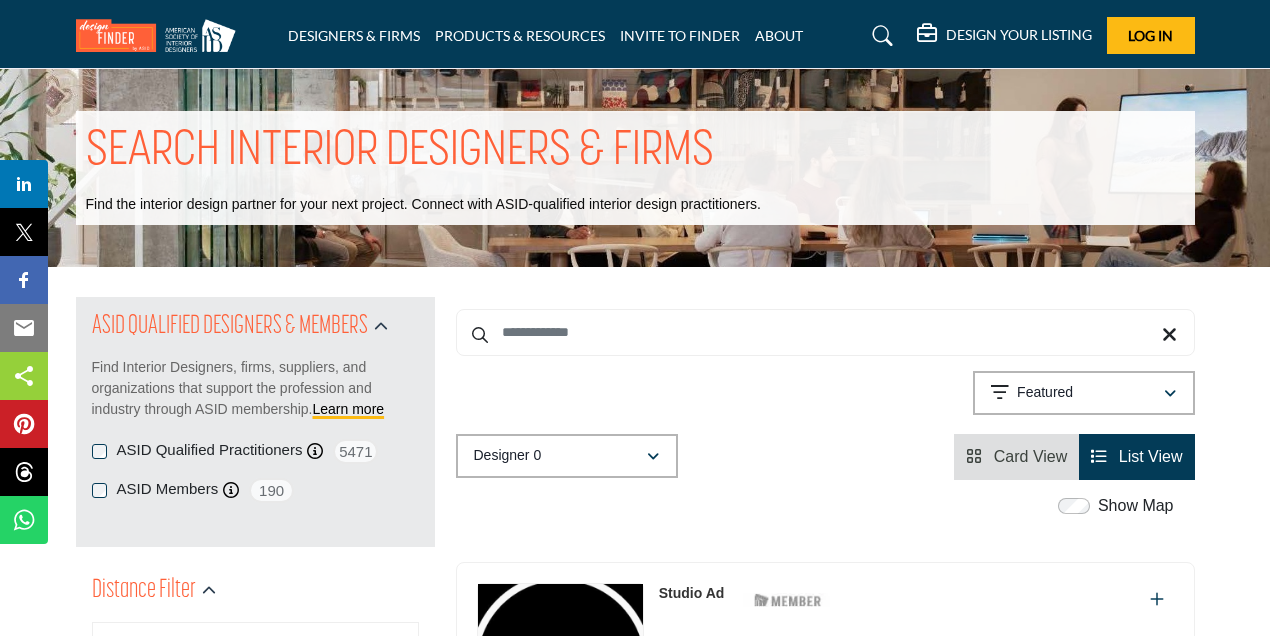 scroll, scrollTop: 0, scrollLeft: 0, axis: both 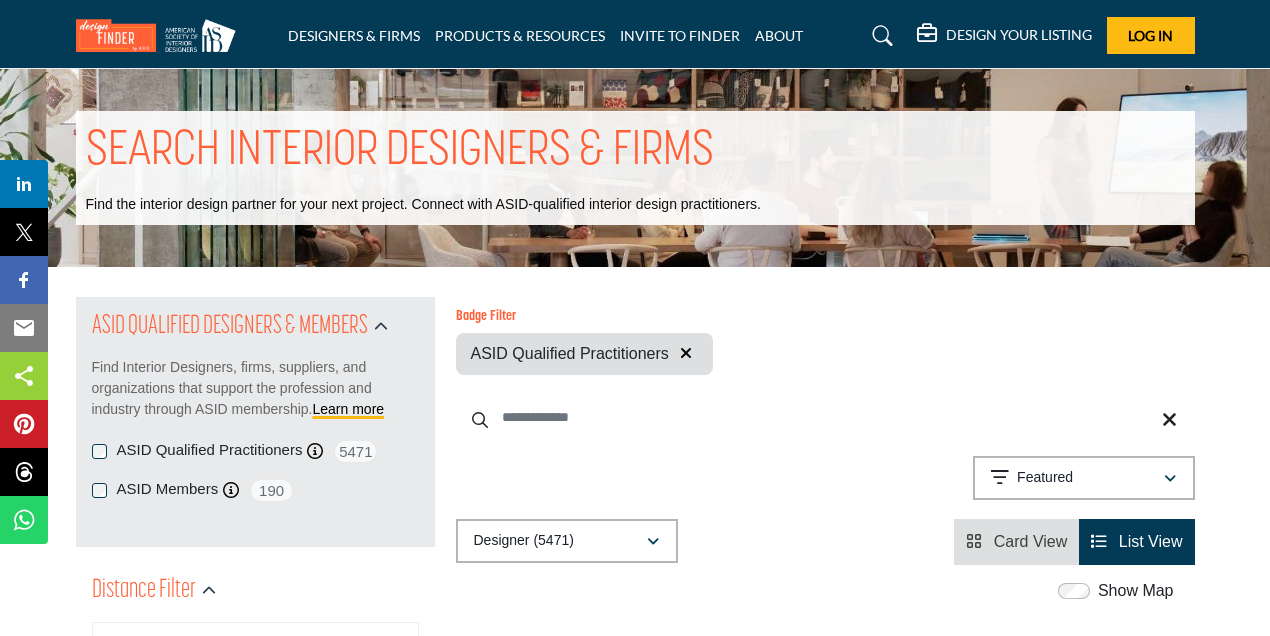 click at bounding box center [825, 417] 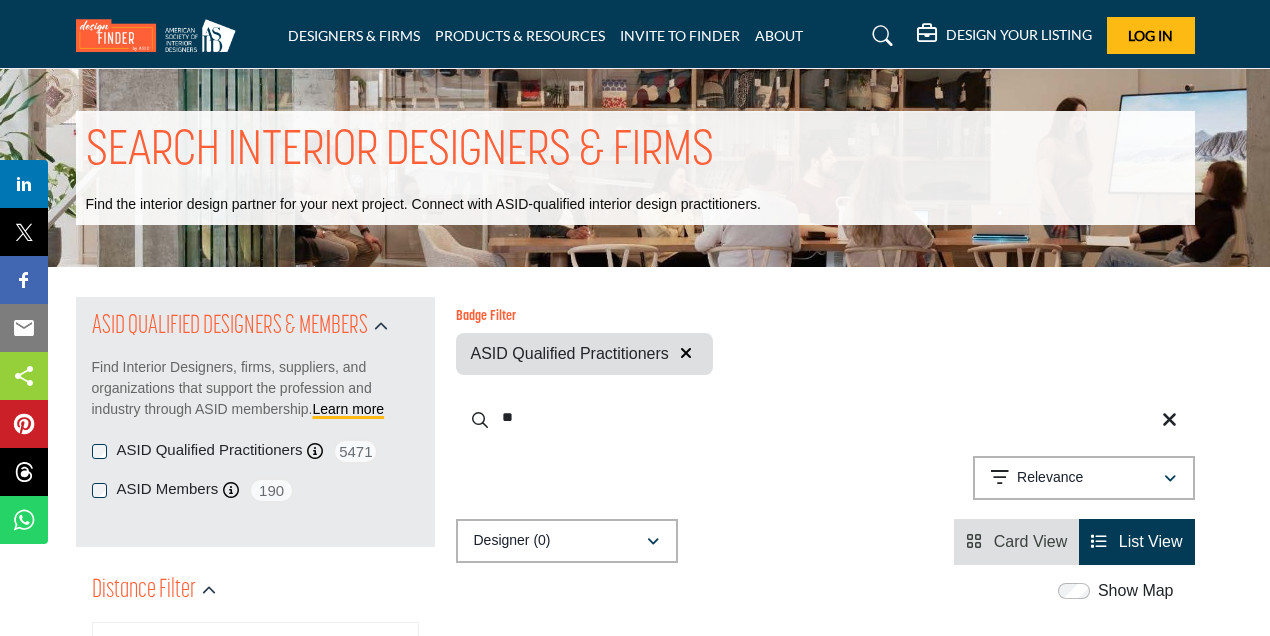 type on "*" 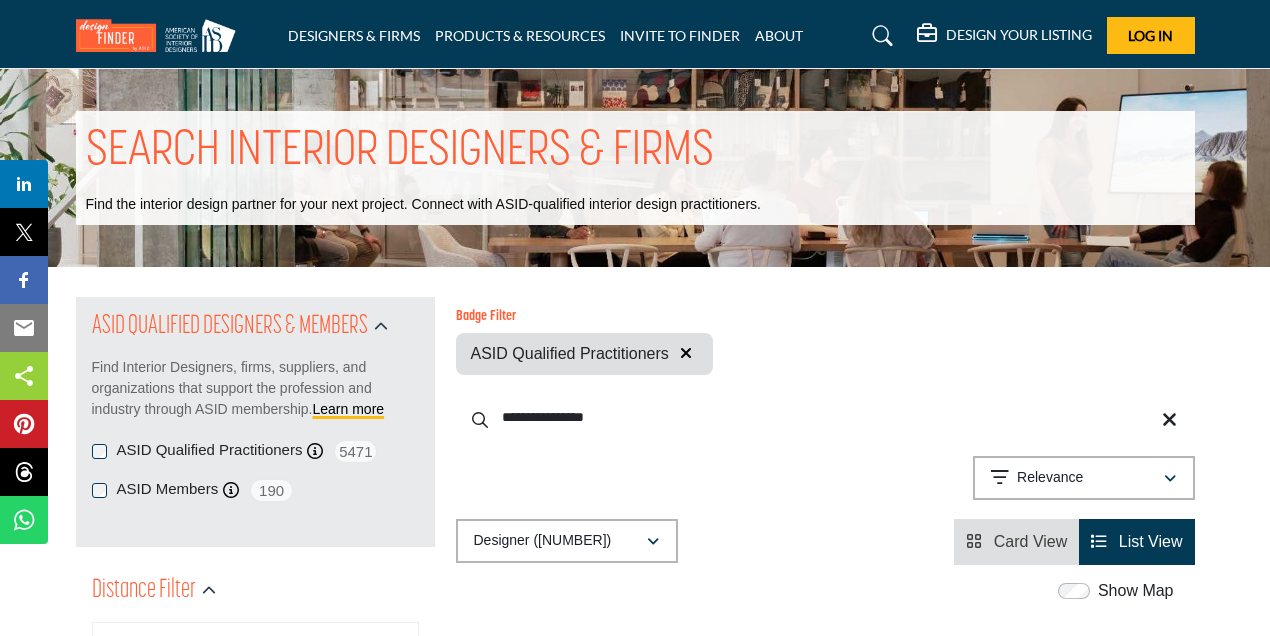 scroll, scrollTop: 0, scrollLeft: 0, axis: both 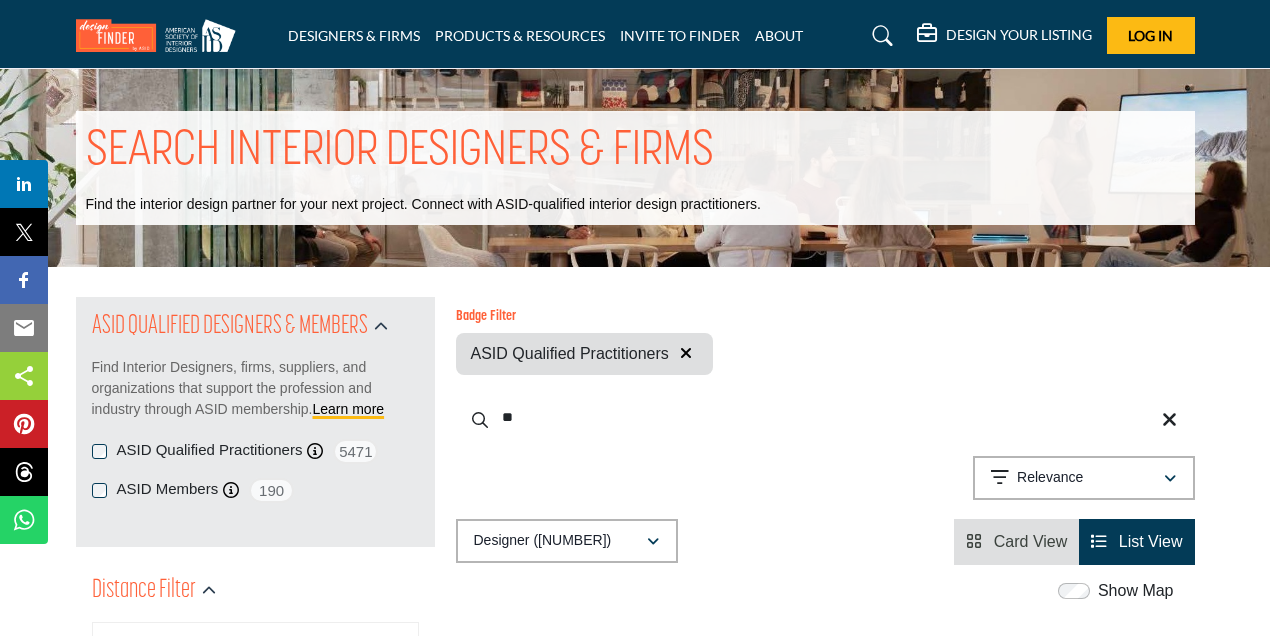 type on "*" 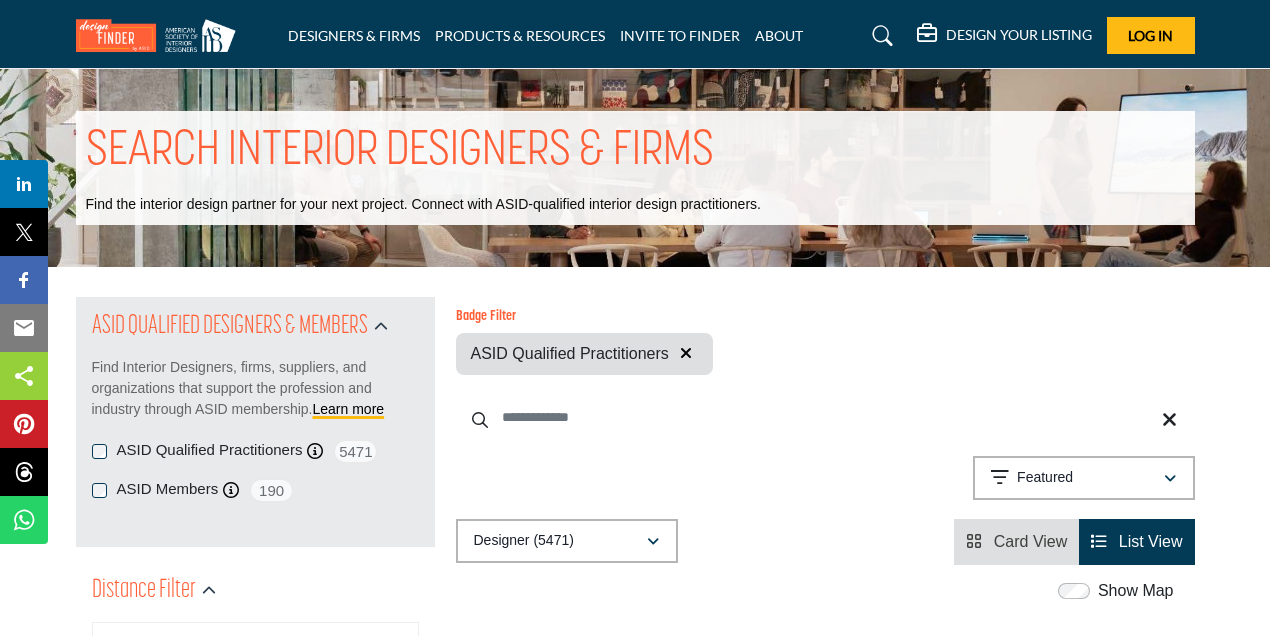 type on "*" 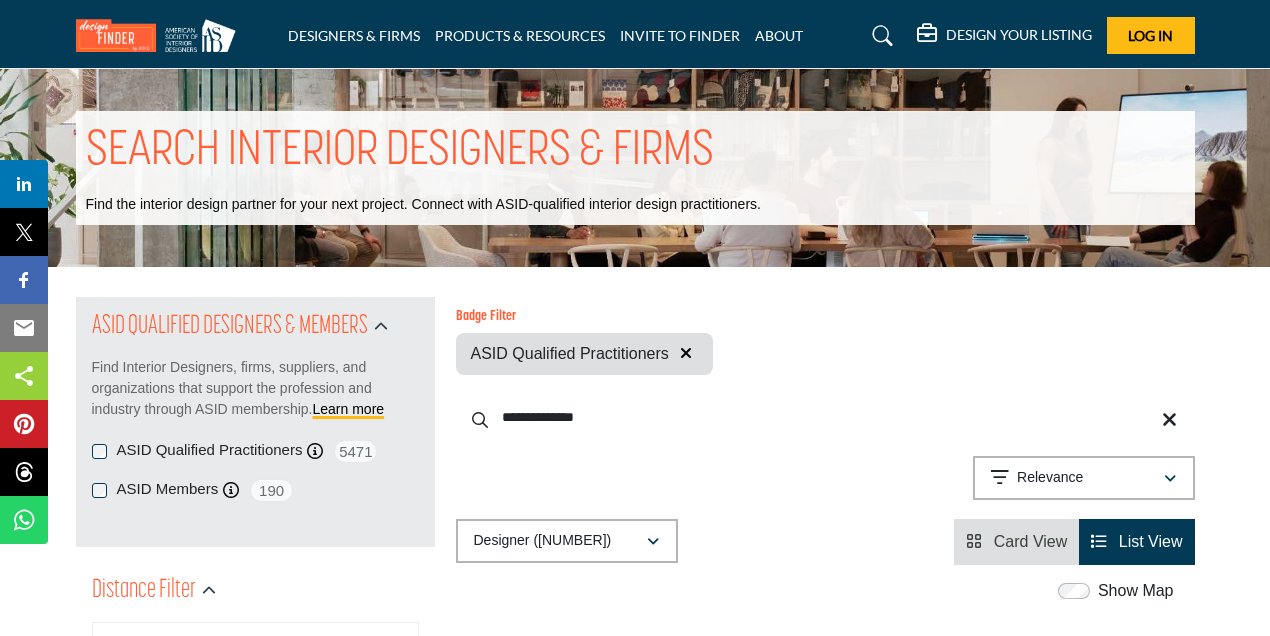 scroll, scrollTop: 0, scrollLeft: 0, axis: both 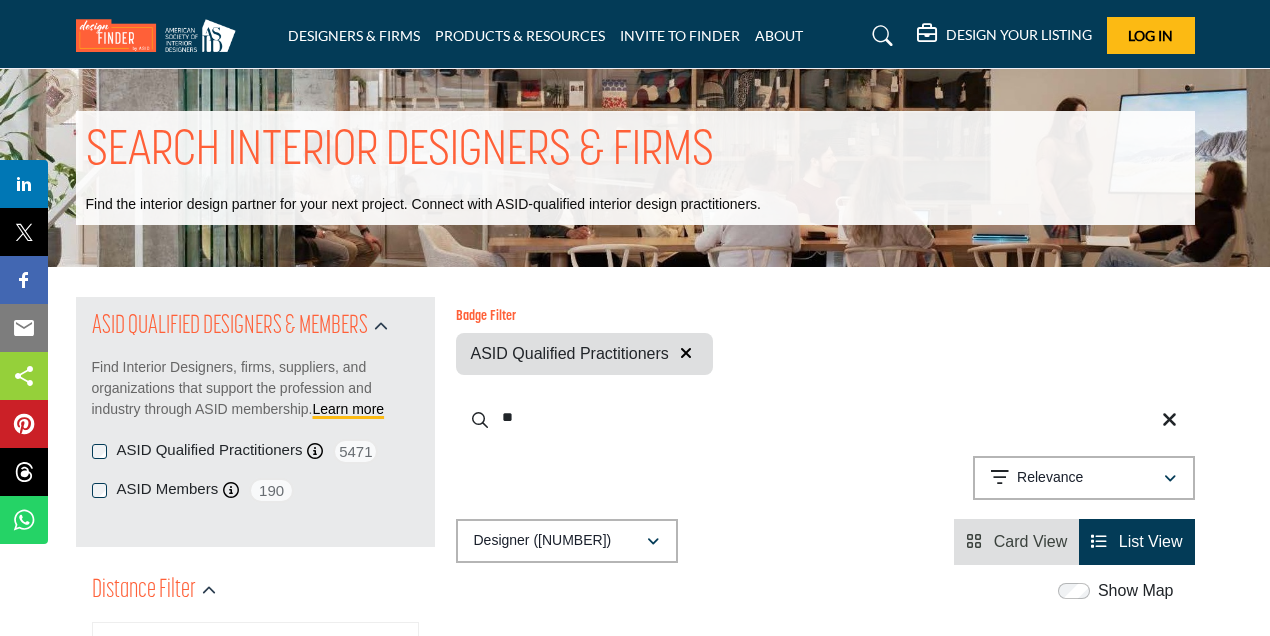 type on "*" 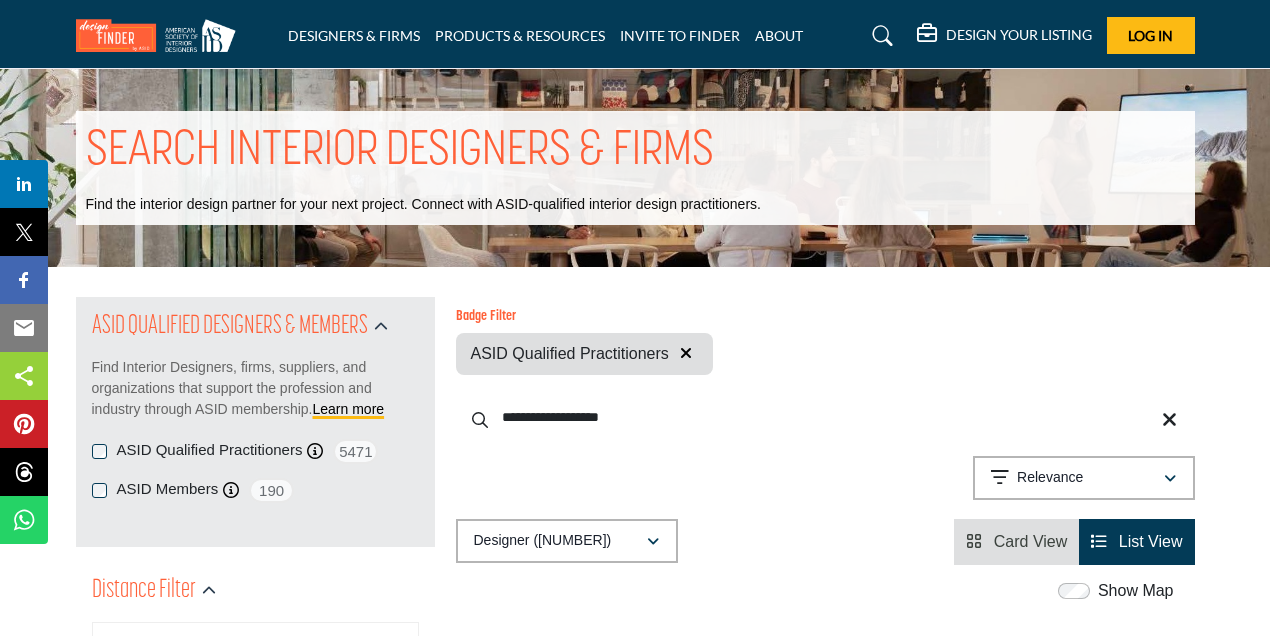 type on "**********" 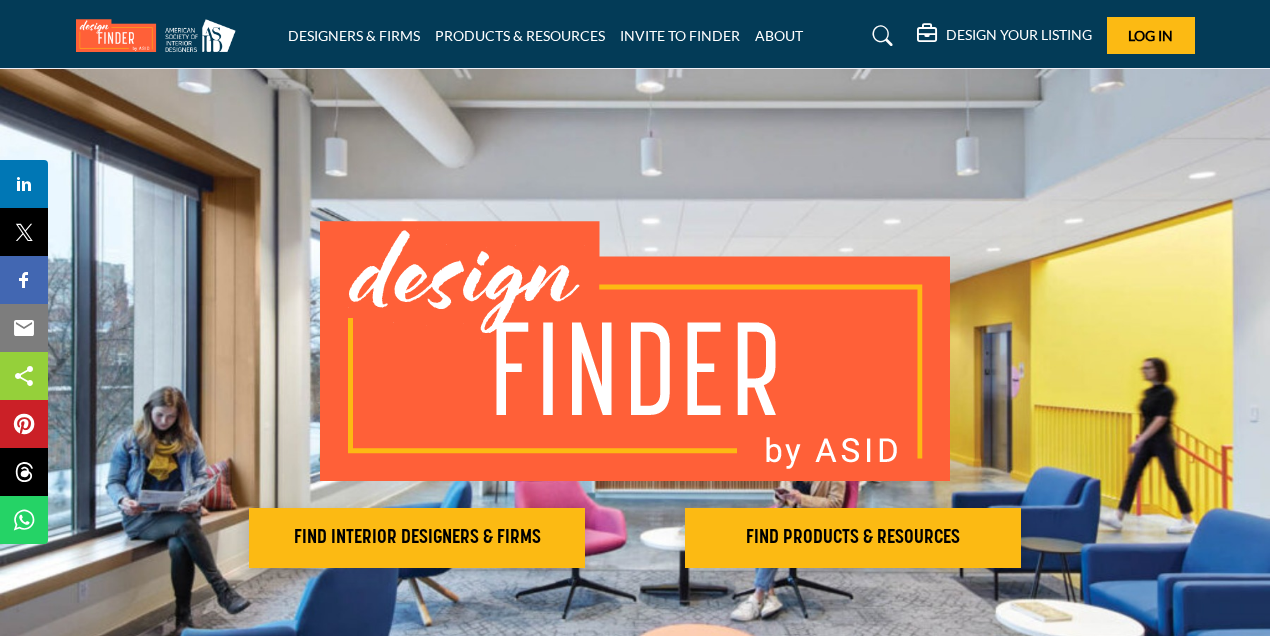 scroll, scrollTop: 0, scrollLeft: 0, axis: both 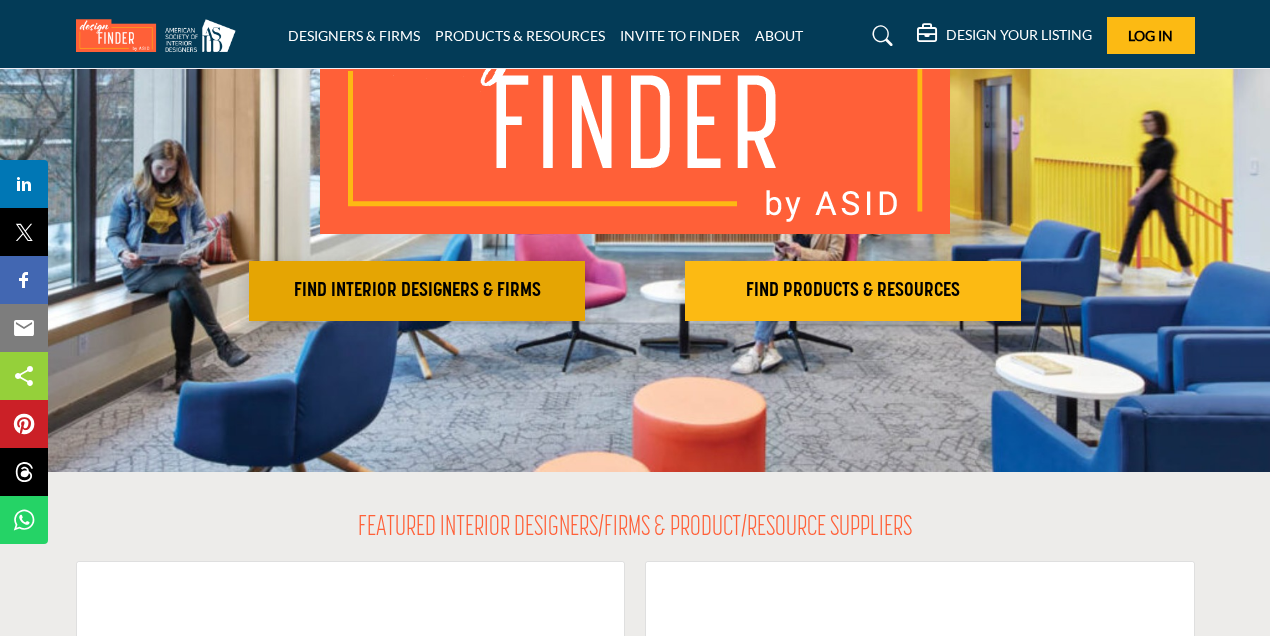 click on "FIND INTERIOR DESIGNERS & FIRMS" at bounding box center [417, 291] 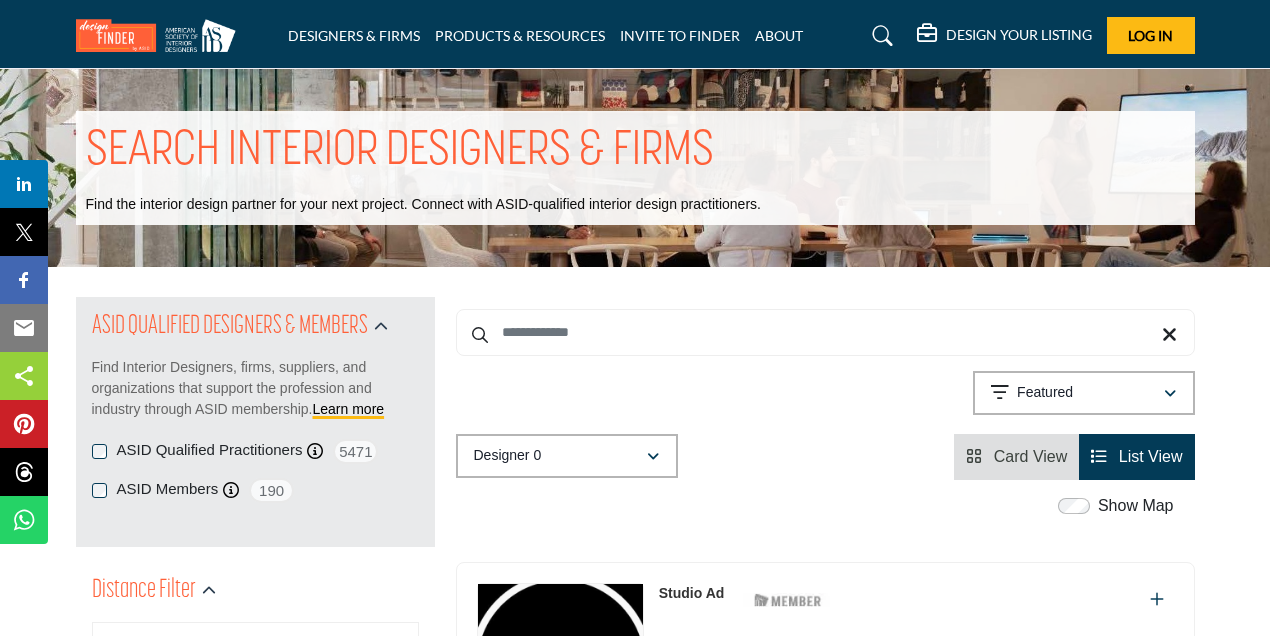 scroll, scrollTop: 0, scrollLeft: 0, axis: both 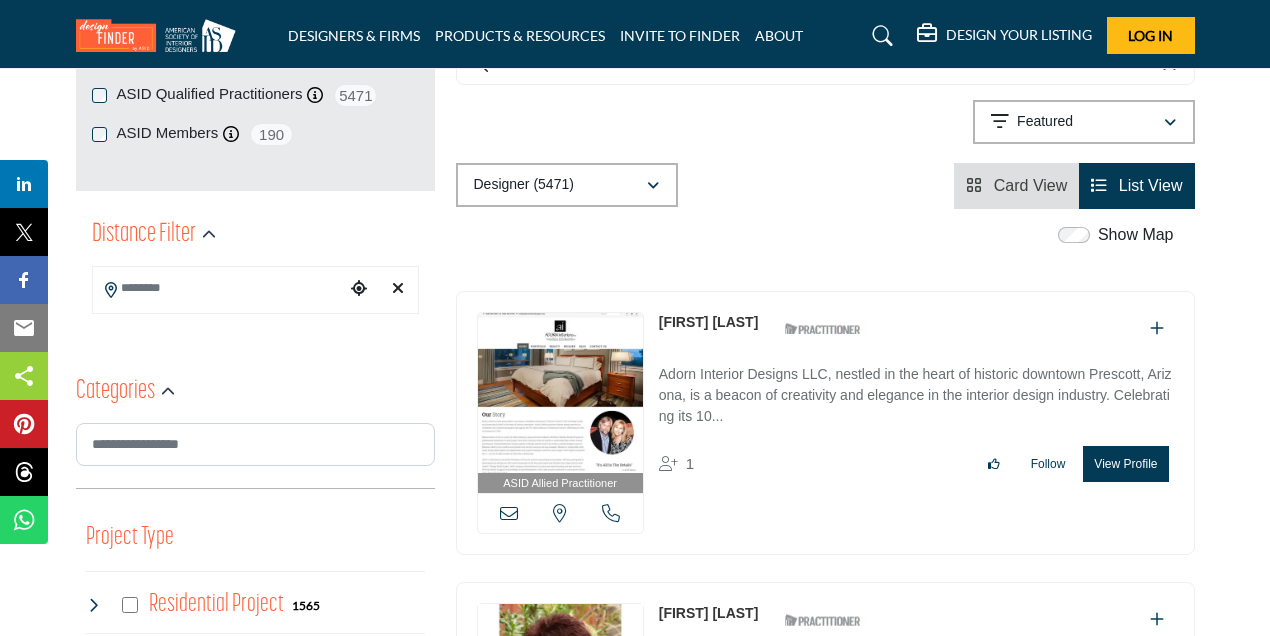 click at bounding box center (111, 290) 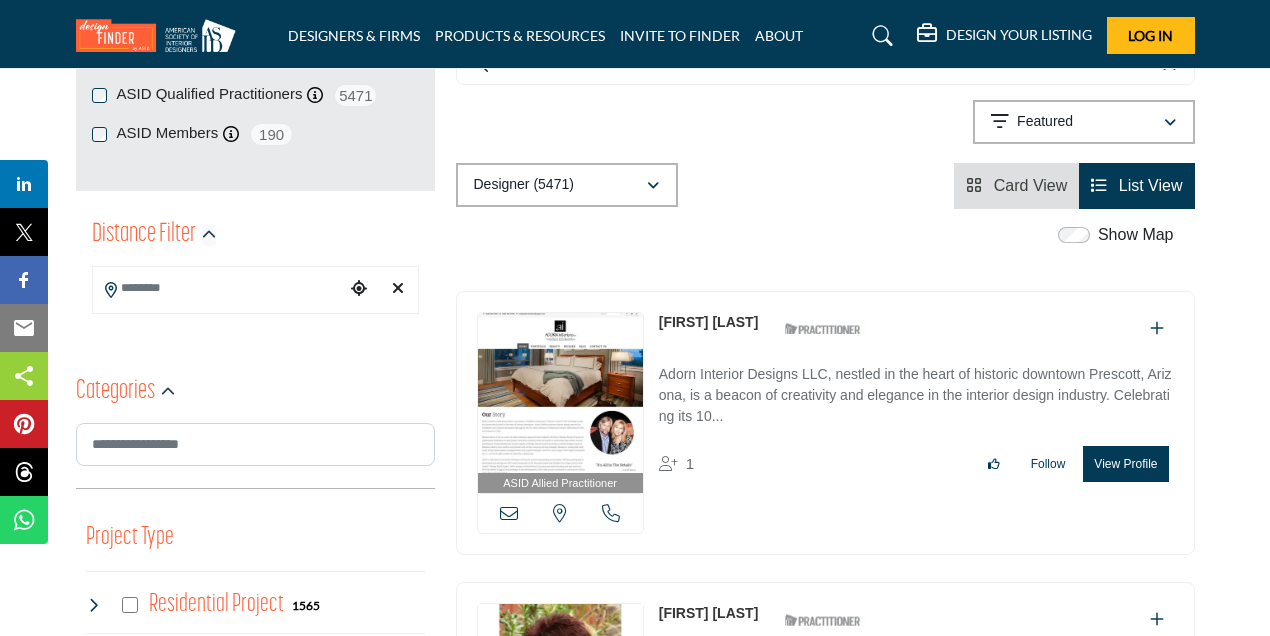 click at bounding box center (209, 235) 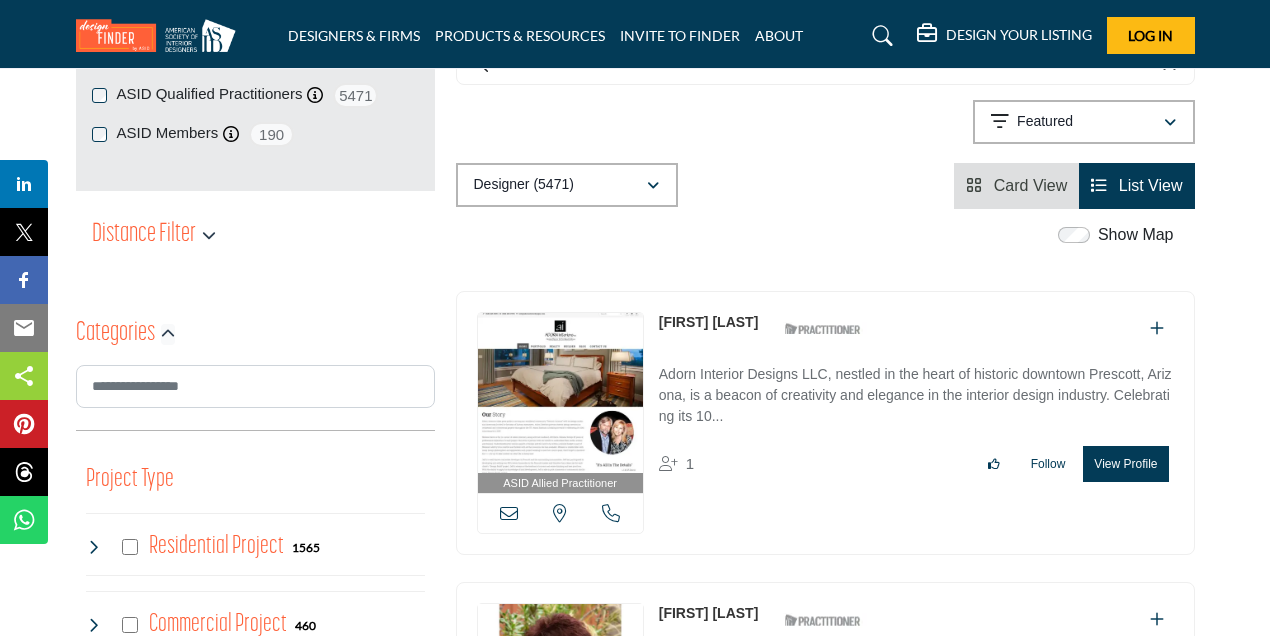 click at bounding box center (168, 334) 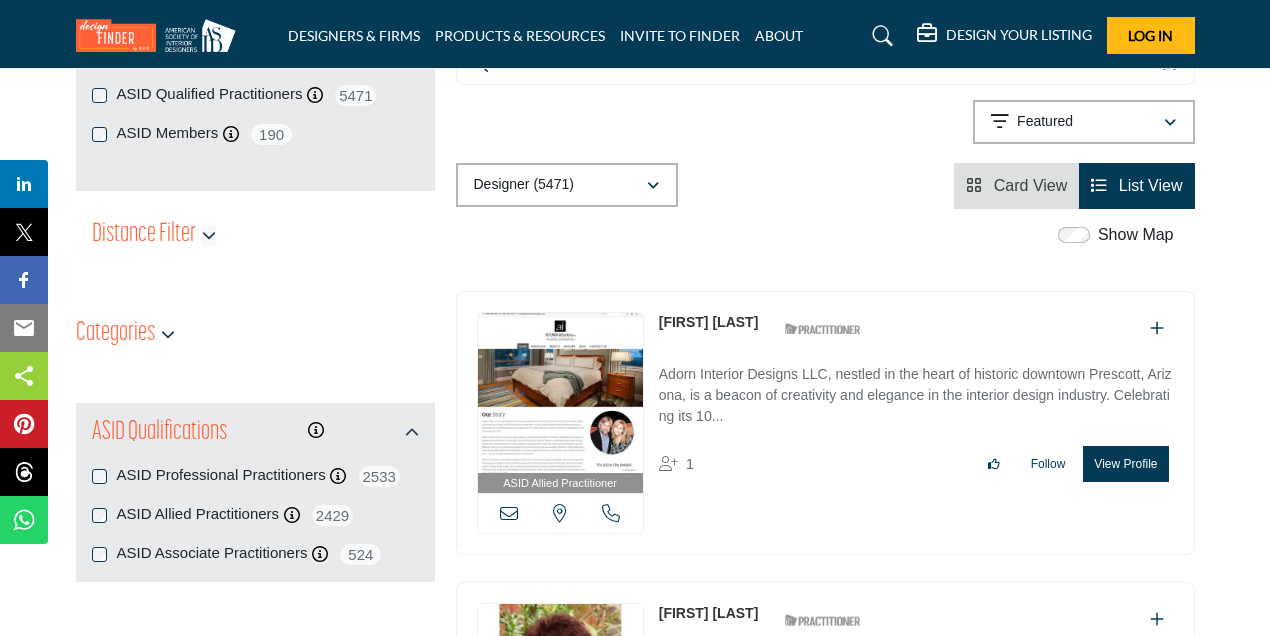 click at bounding box center (209, 235) 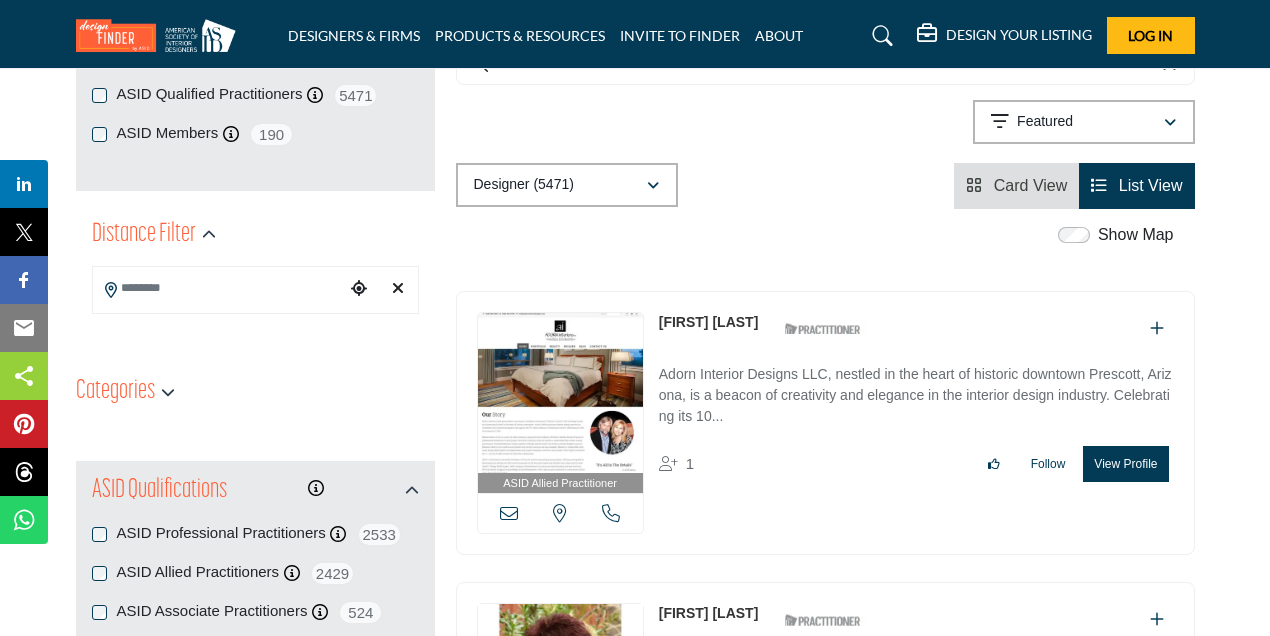 click at bounding box center [219, 288] 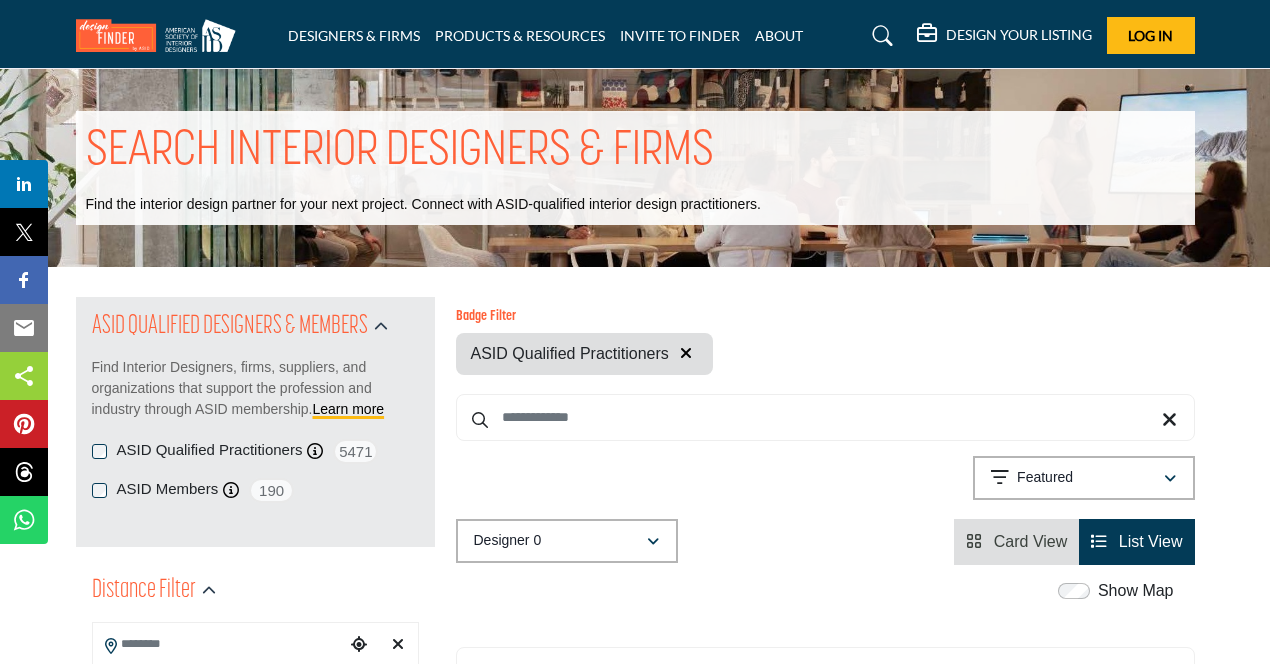 scroll, scrollTop: 0, scrollLeft: 0, axis: both 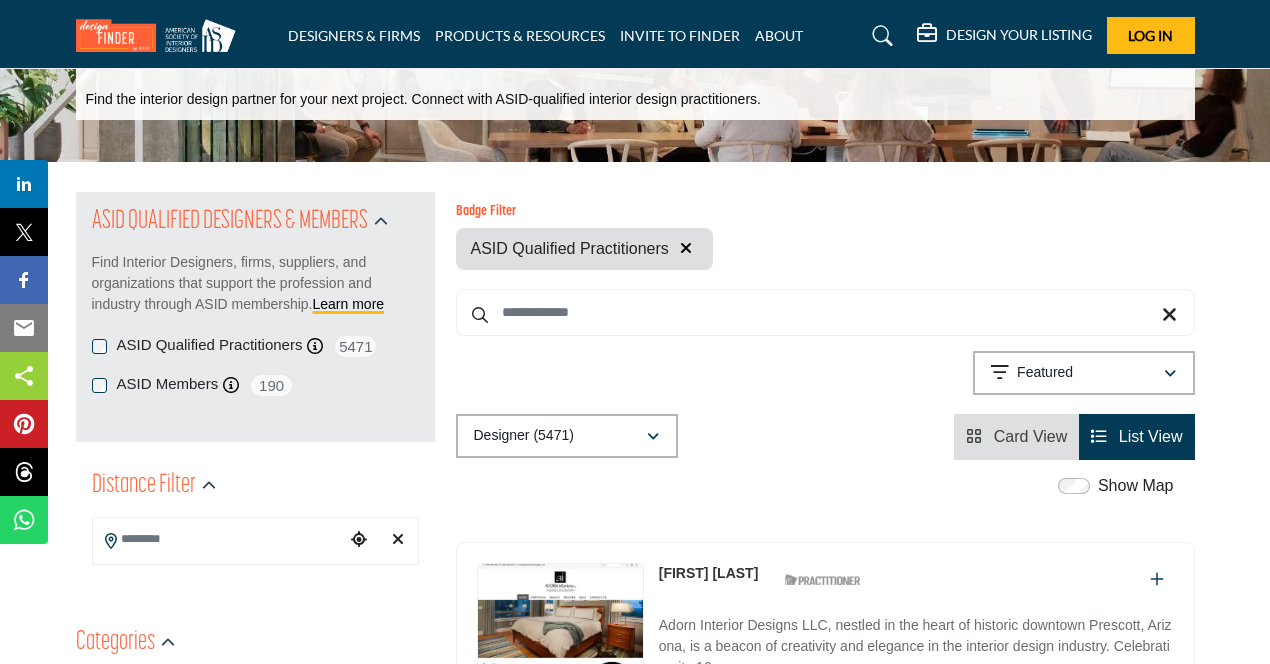 click at bounding box center (111, 541) 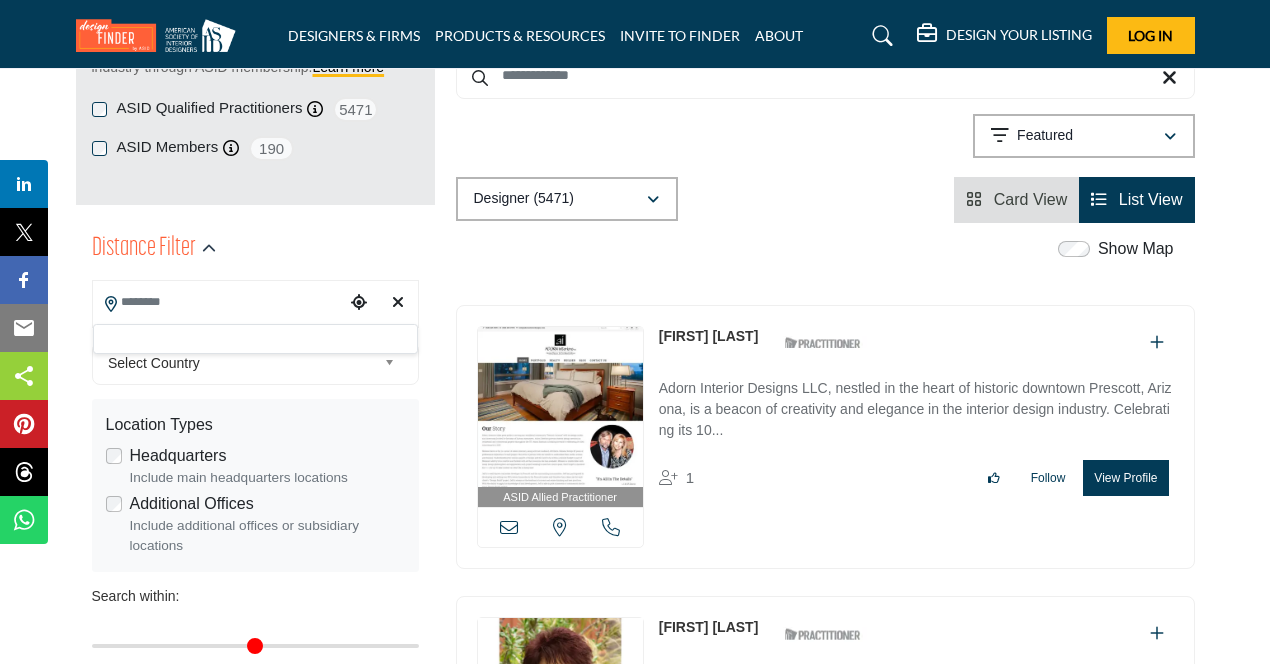 scroll, scrollTop: 350, scrollLeft: 0, axis: vertical 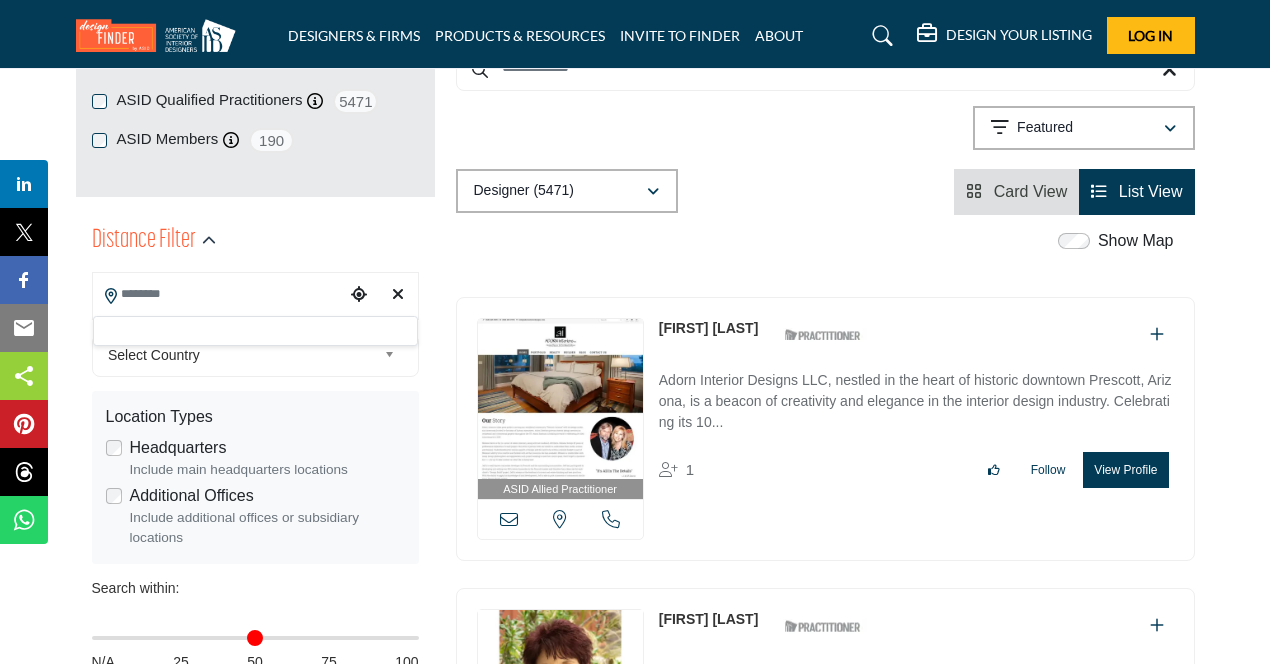 click at bounding box center [393, 355] 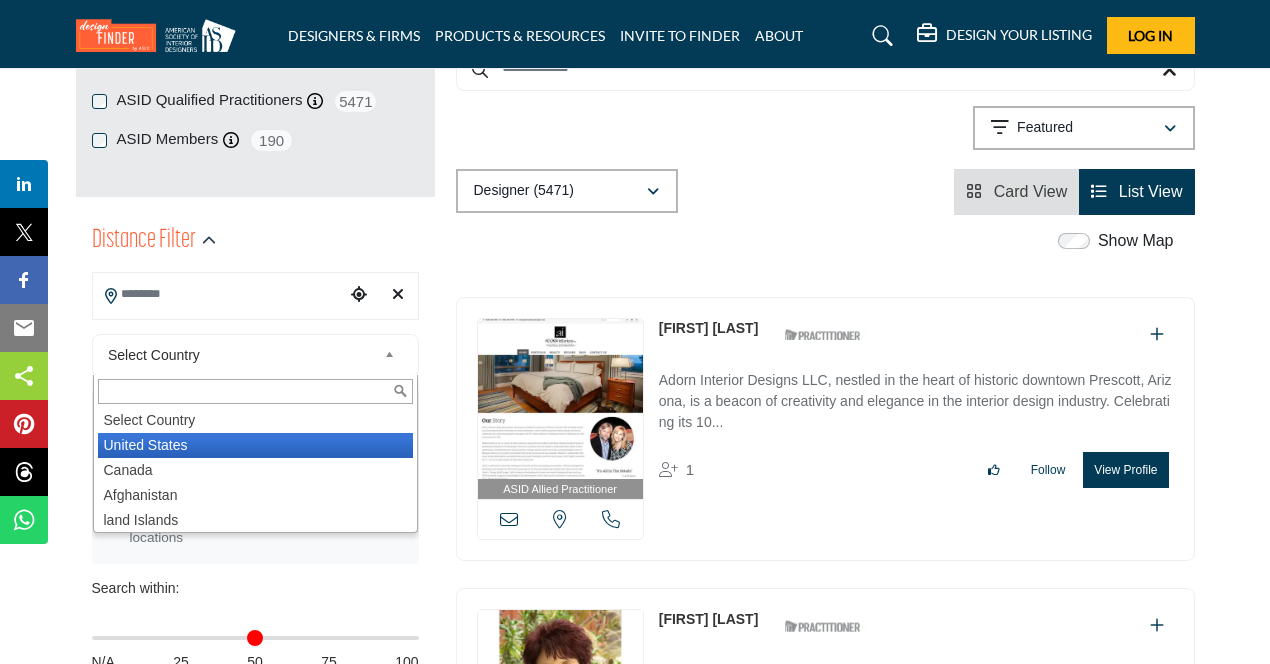 click on "United States" at bounding box center [255, 445] 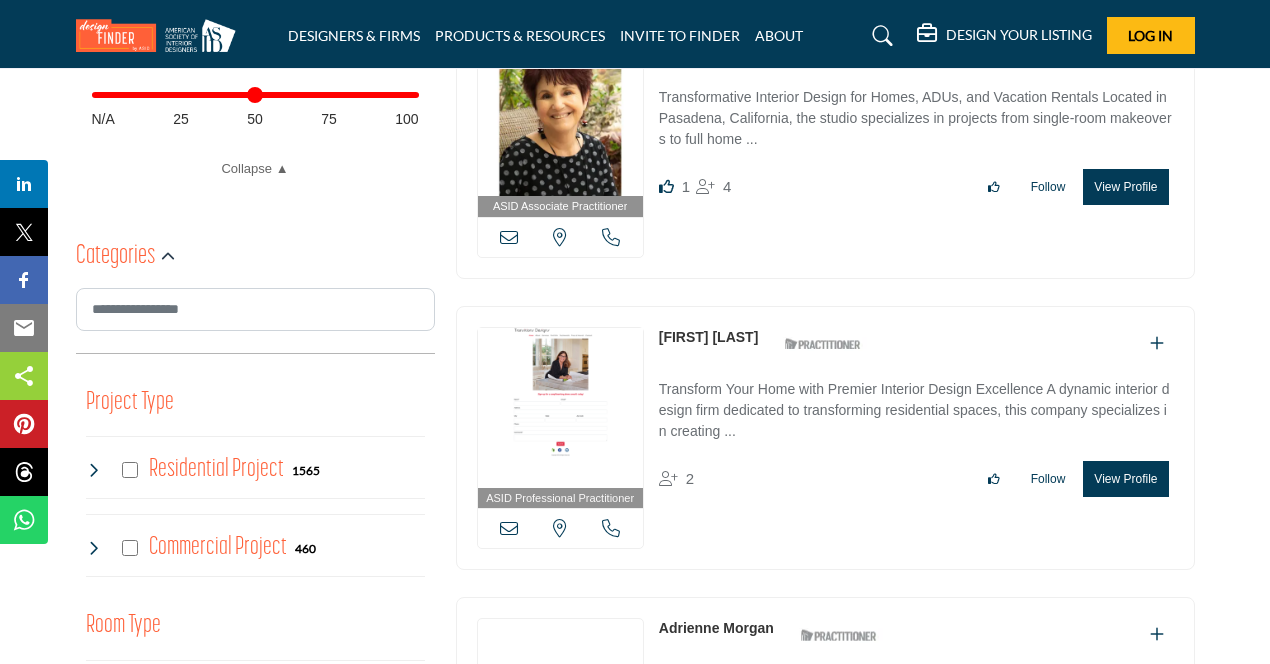 scroll, scrollTop: 935, scrollLeft: 0, axis: vertical 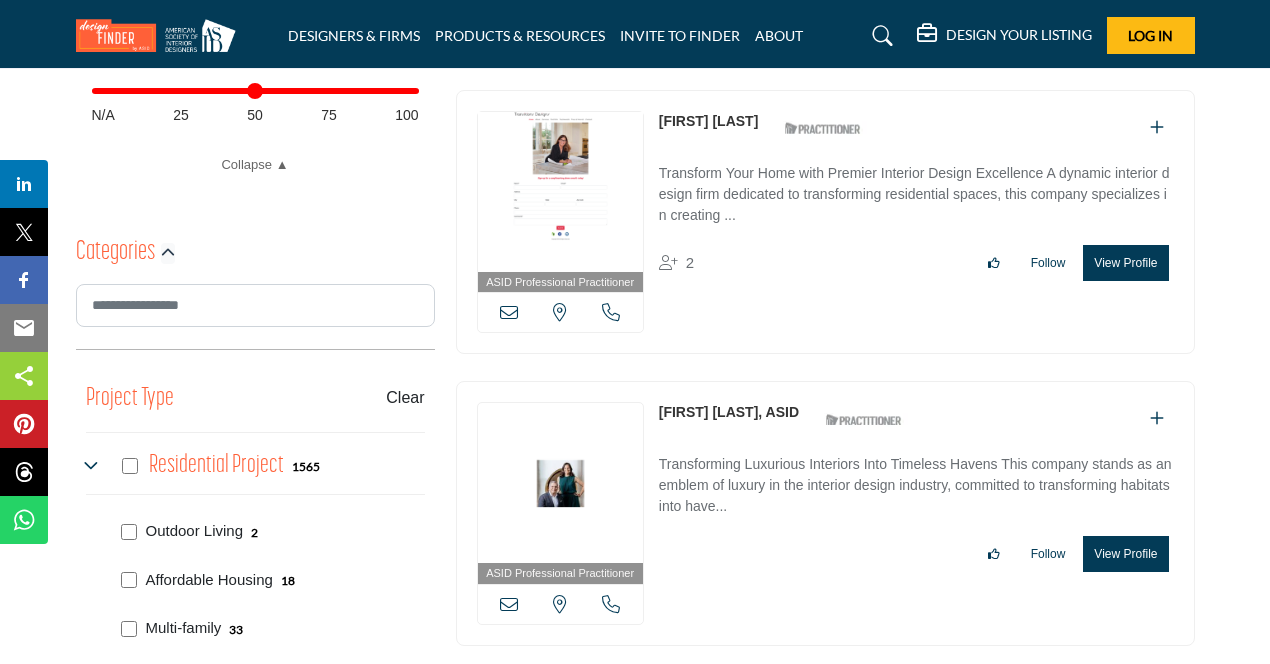 click at bounding box center (168, 253) 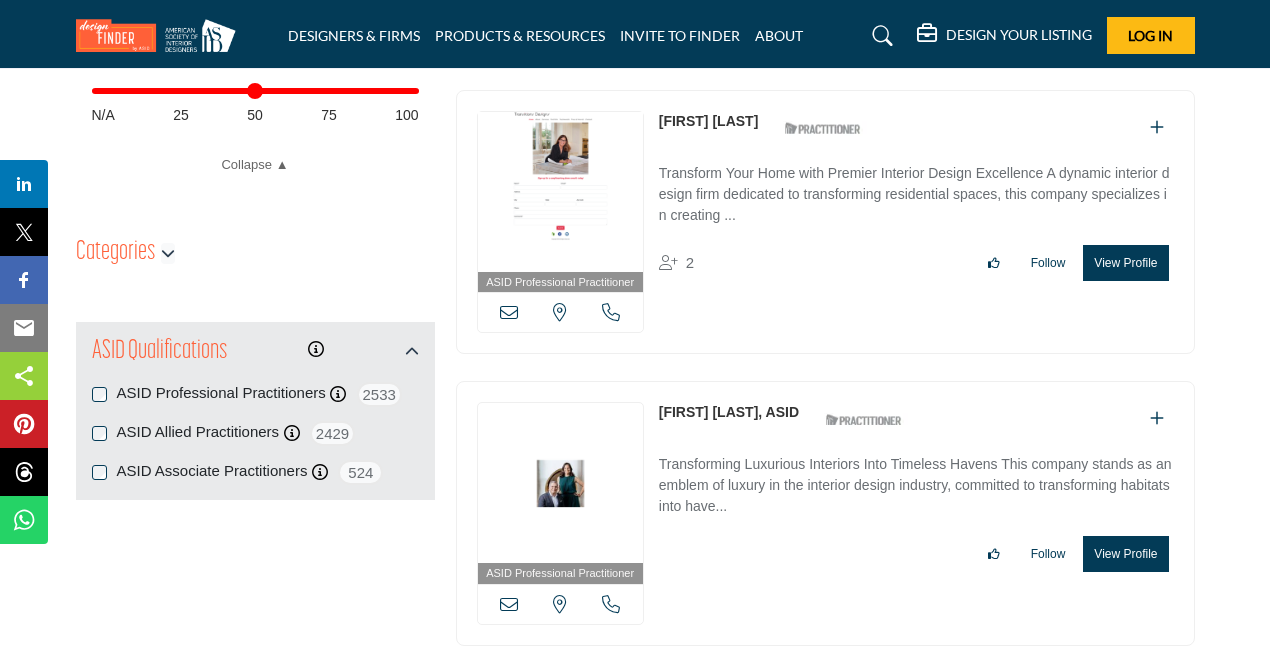 click at bounding box center (168, 253) 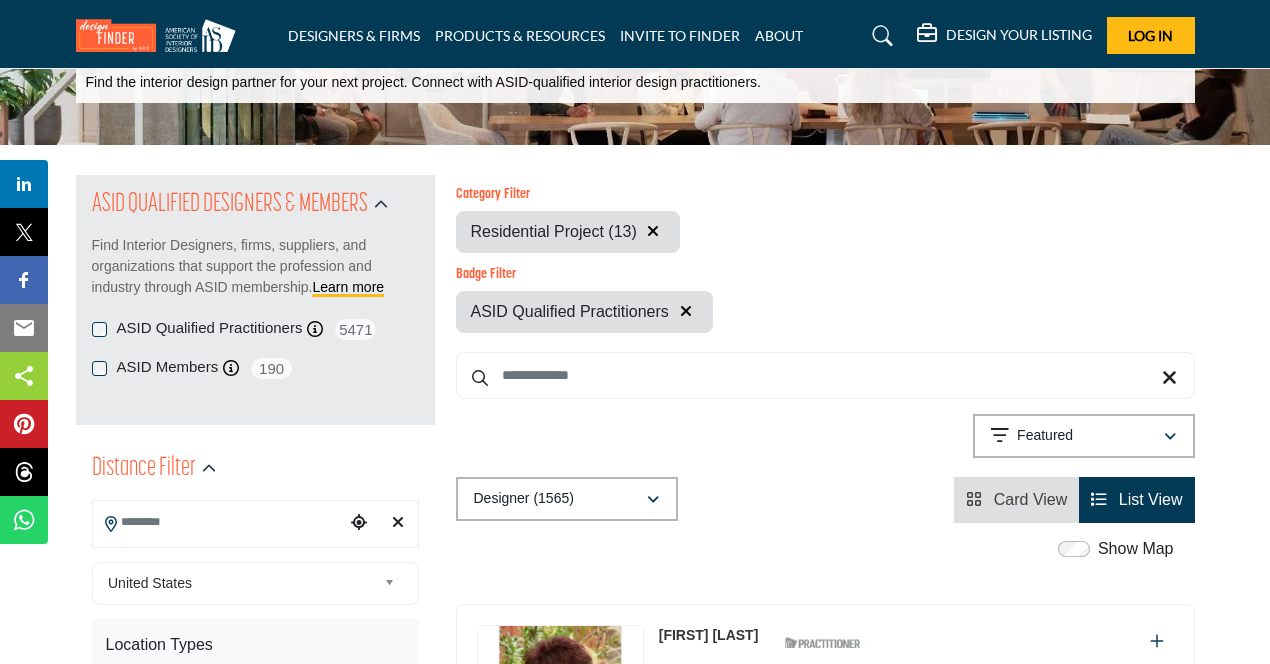 scroll, scrollTop: 148, scrollLeft: 0, axis: vertical 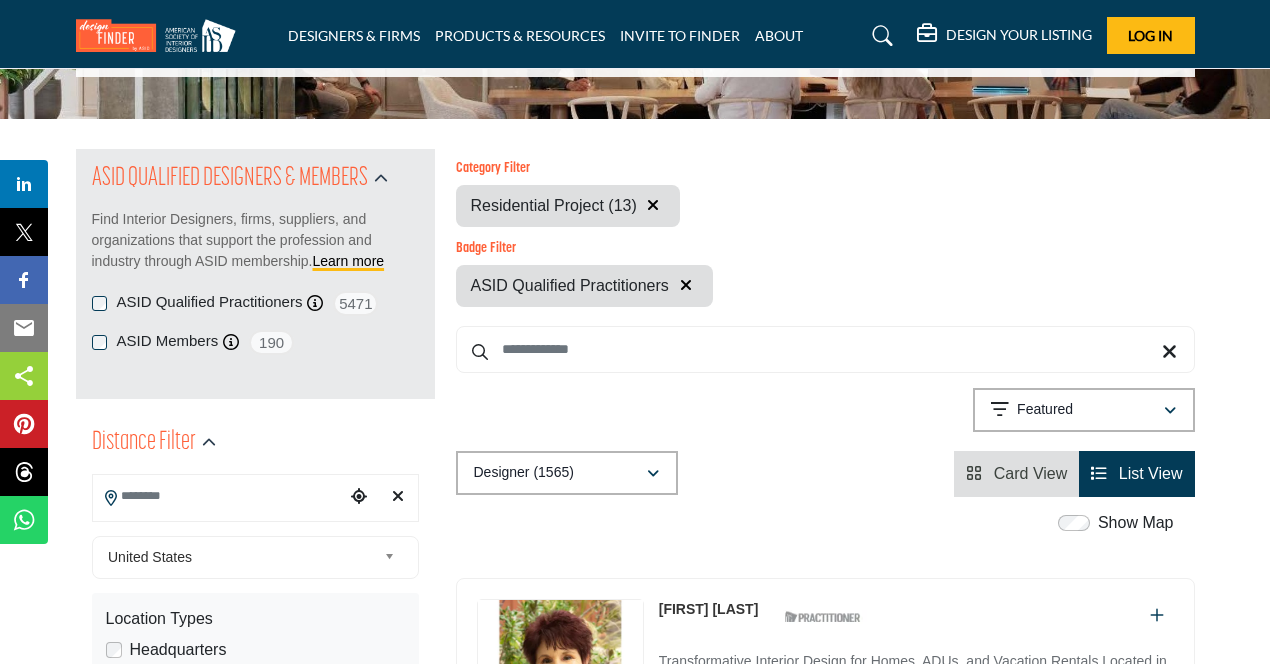 click at bounding box center [1170, 411] 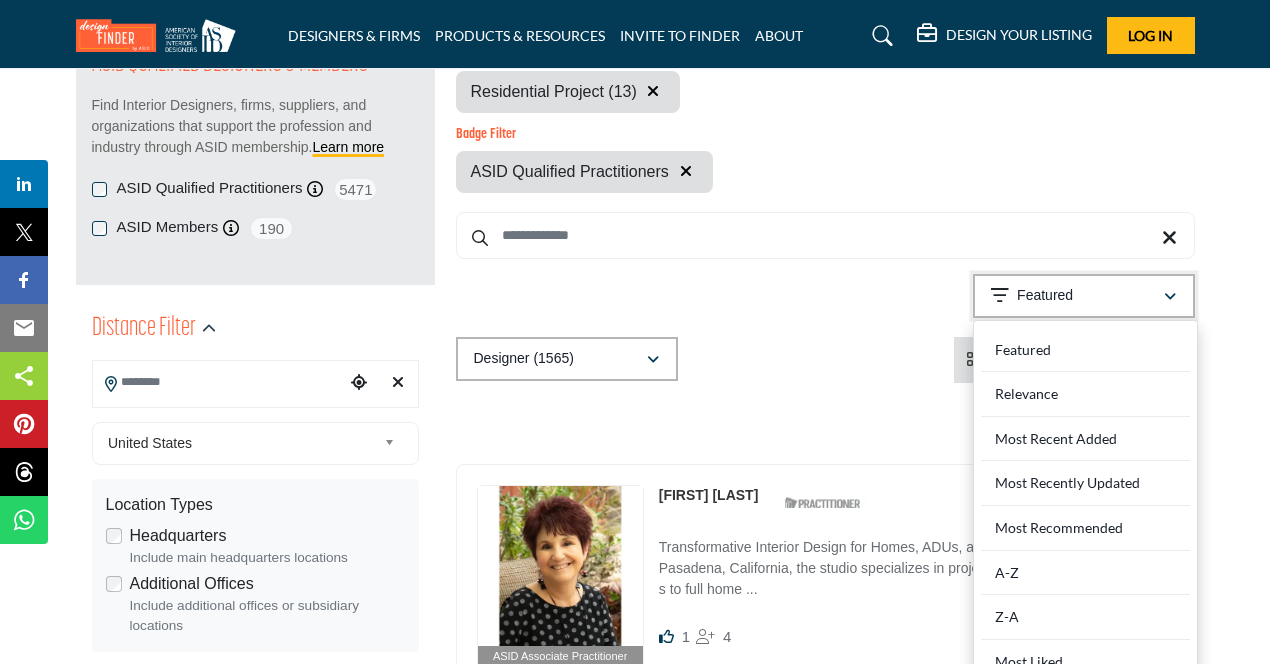 scroll, scrollTop: 262, scrollLeft: 0, axis: vertical 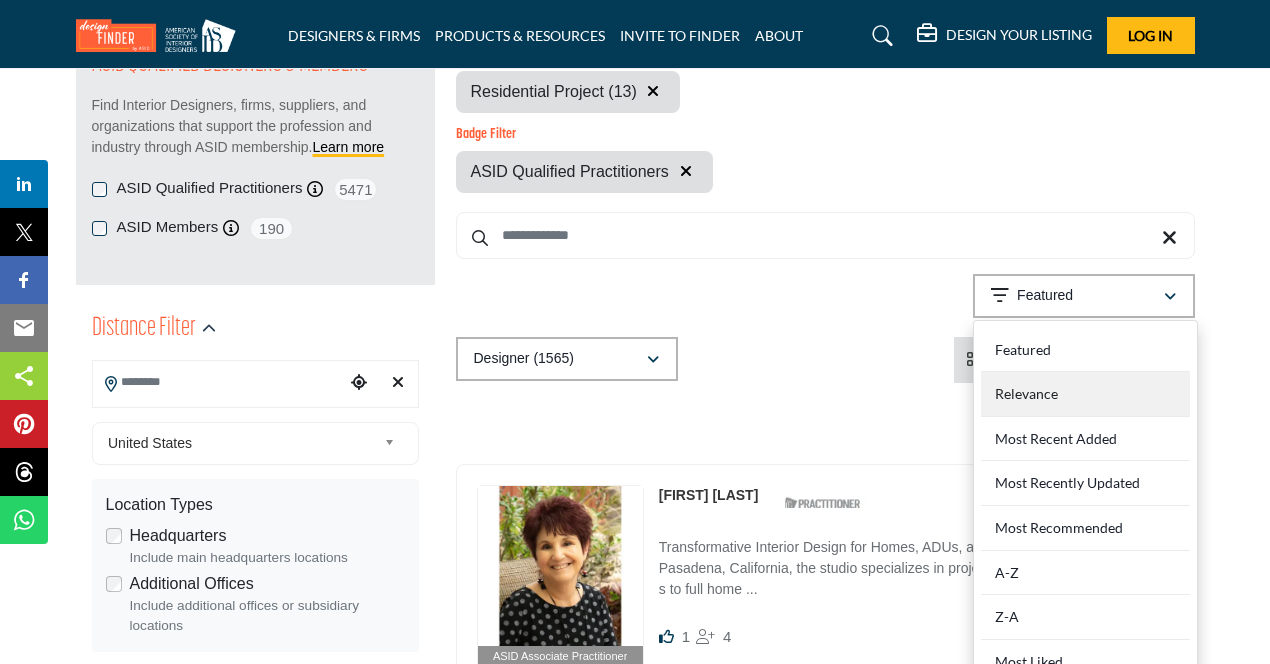 click on "Relevance" at bounding box center [1085, 394] 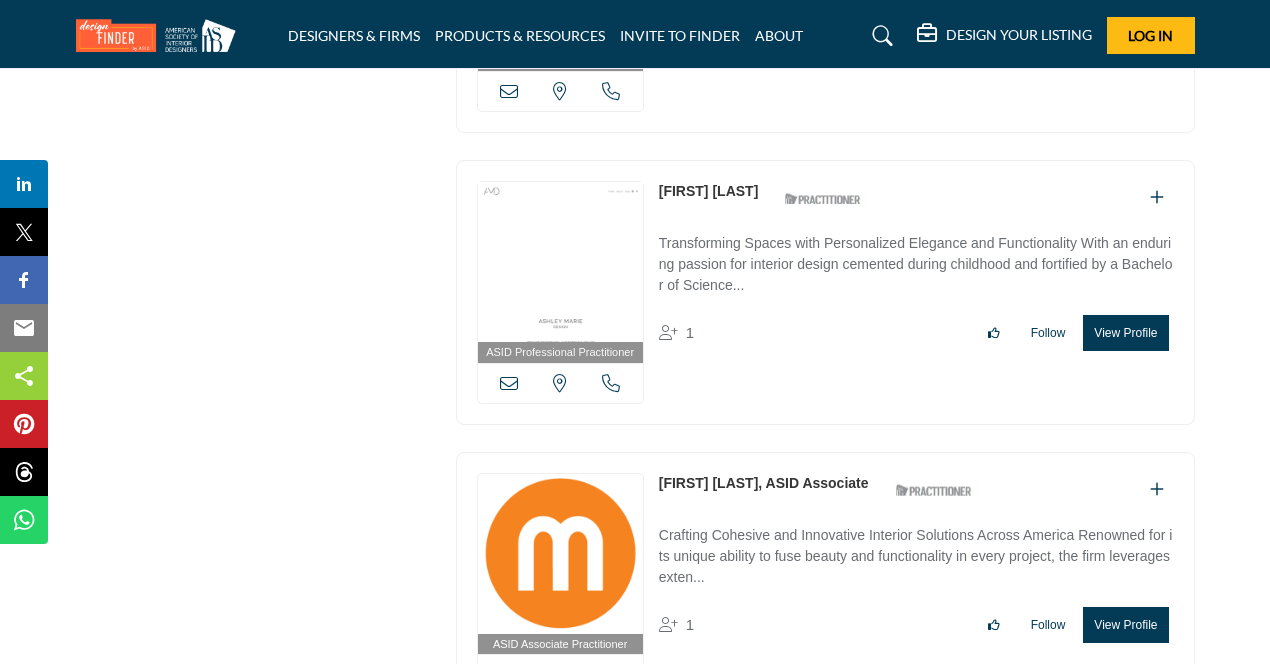scroll, scrollTop: 10310, scrollLeft: 0, axis: vertical 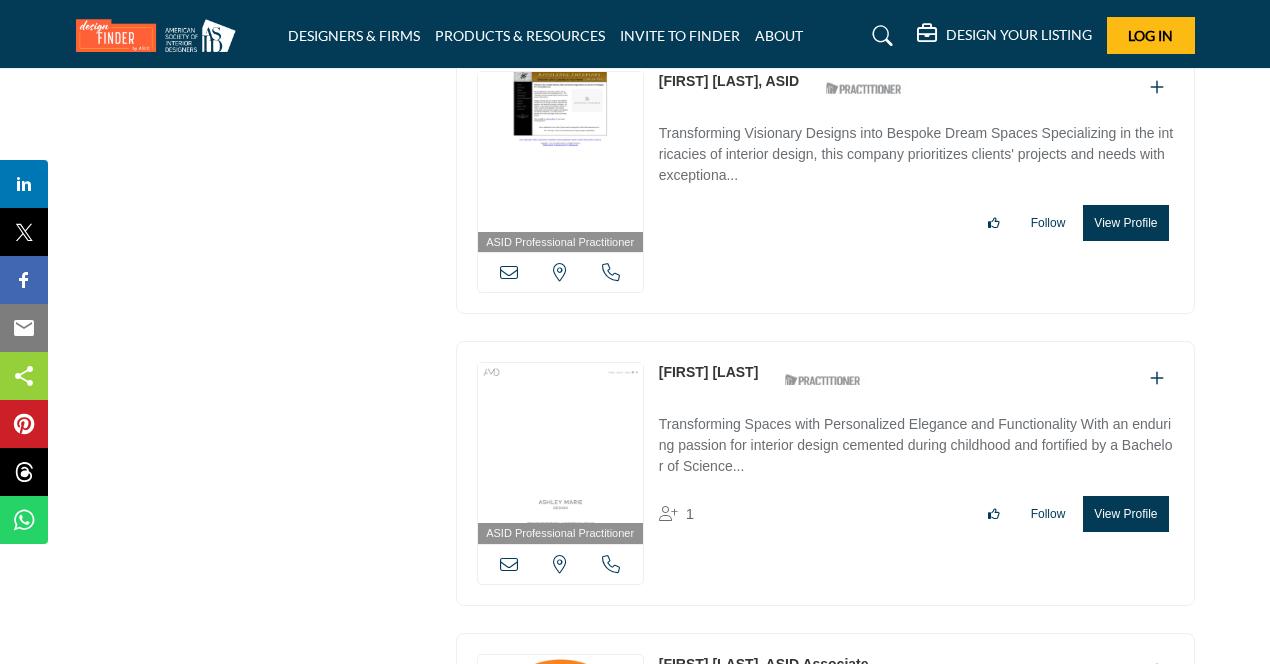 click at bounding box center (883, 36) 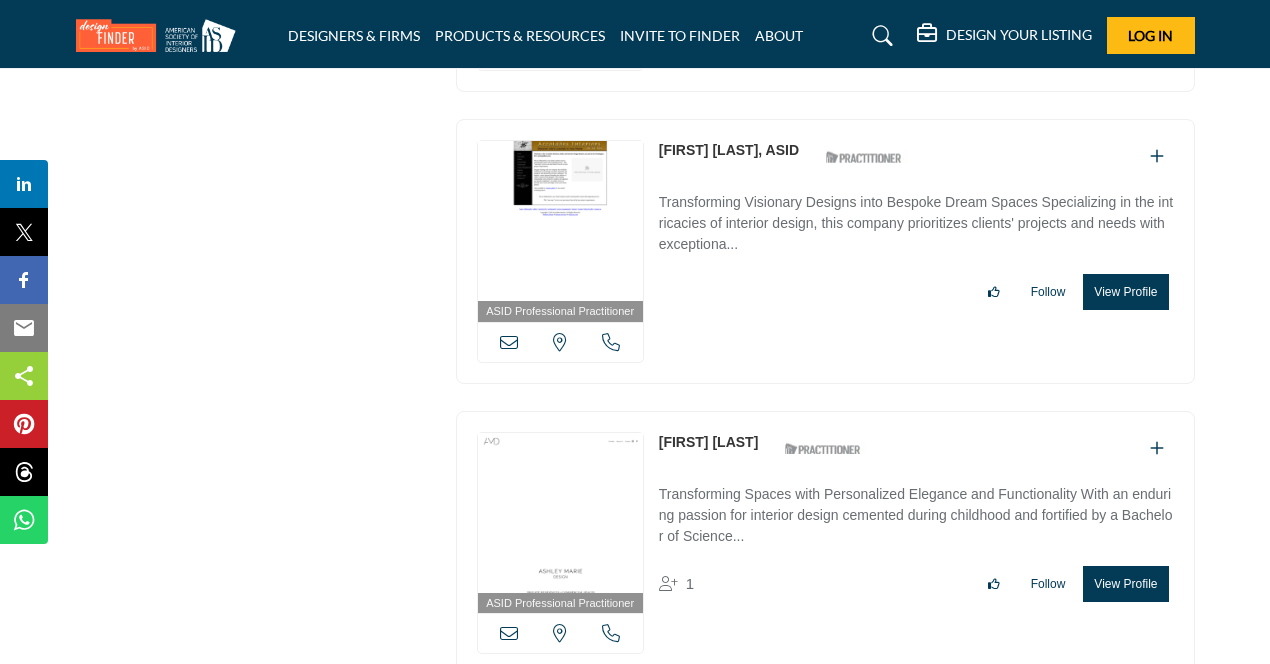 click at bounding box center [883, 36] 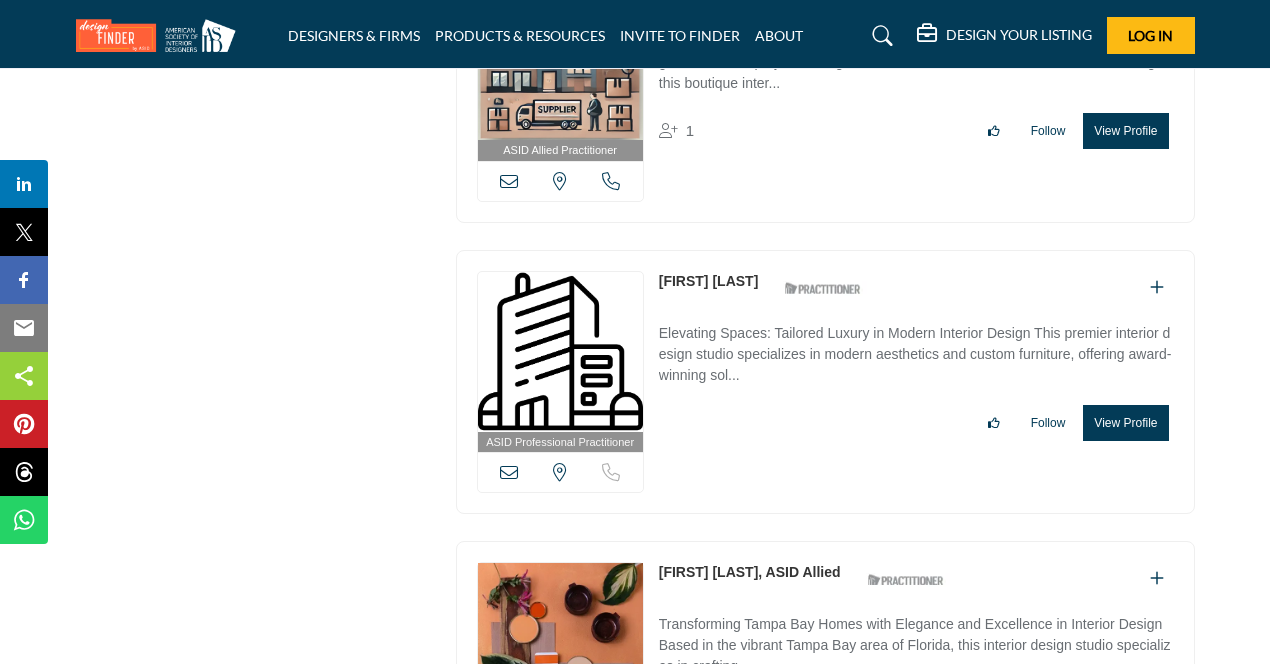 scroll, scrollTop: 9520, scrollLeft: 0, axis: vertical 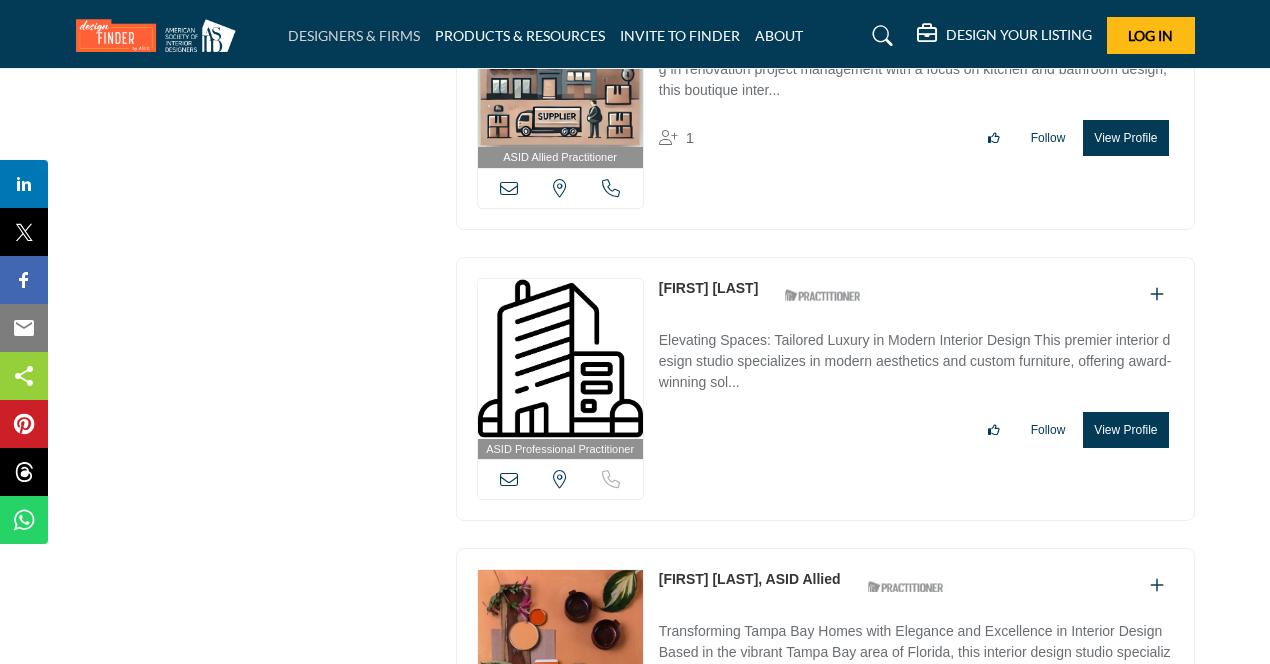 click on "DESIGNERS & FIRMS" at bounding box center (354, 35) 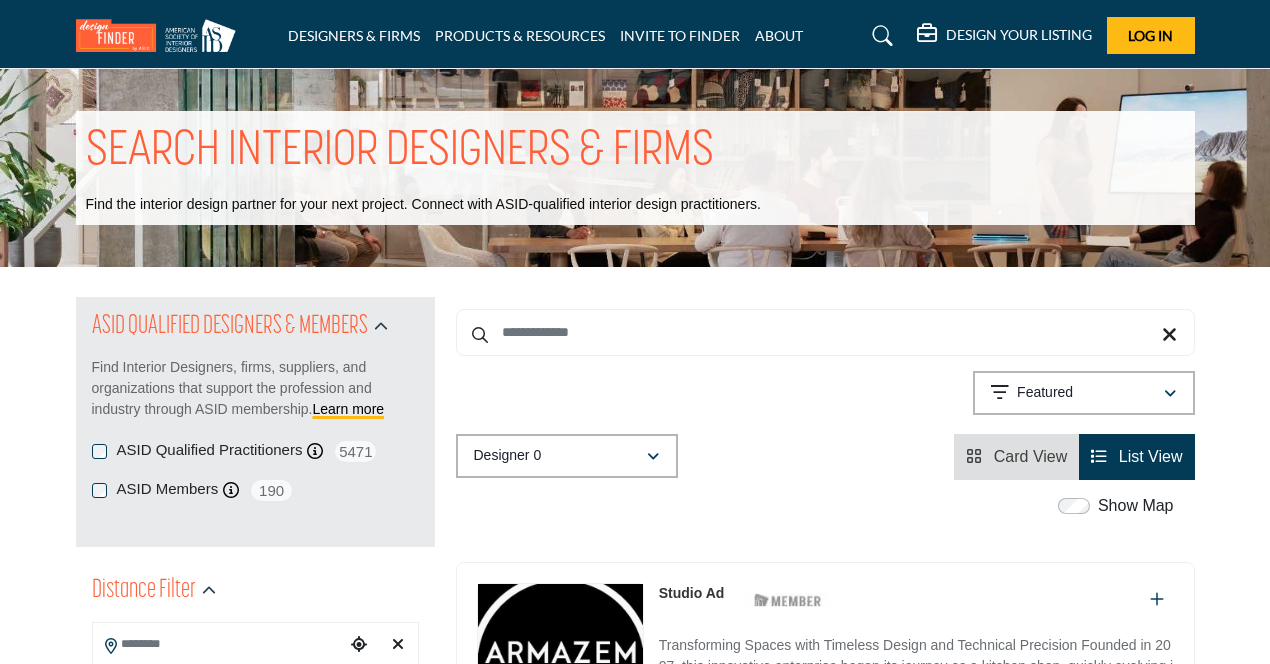 scroll, scrollTop: 0, scrollLeft: 0, axis: both 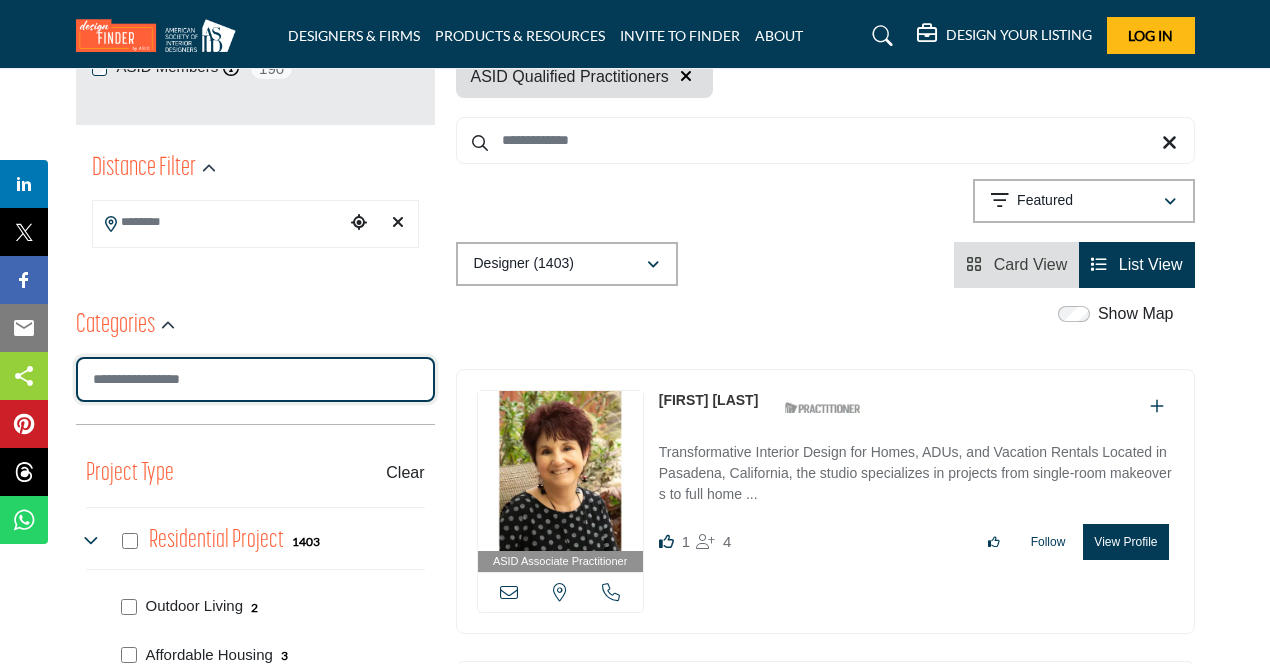 click at bounding box center [255, 379] 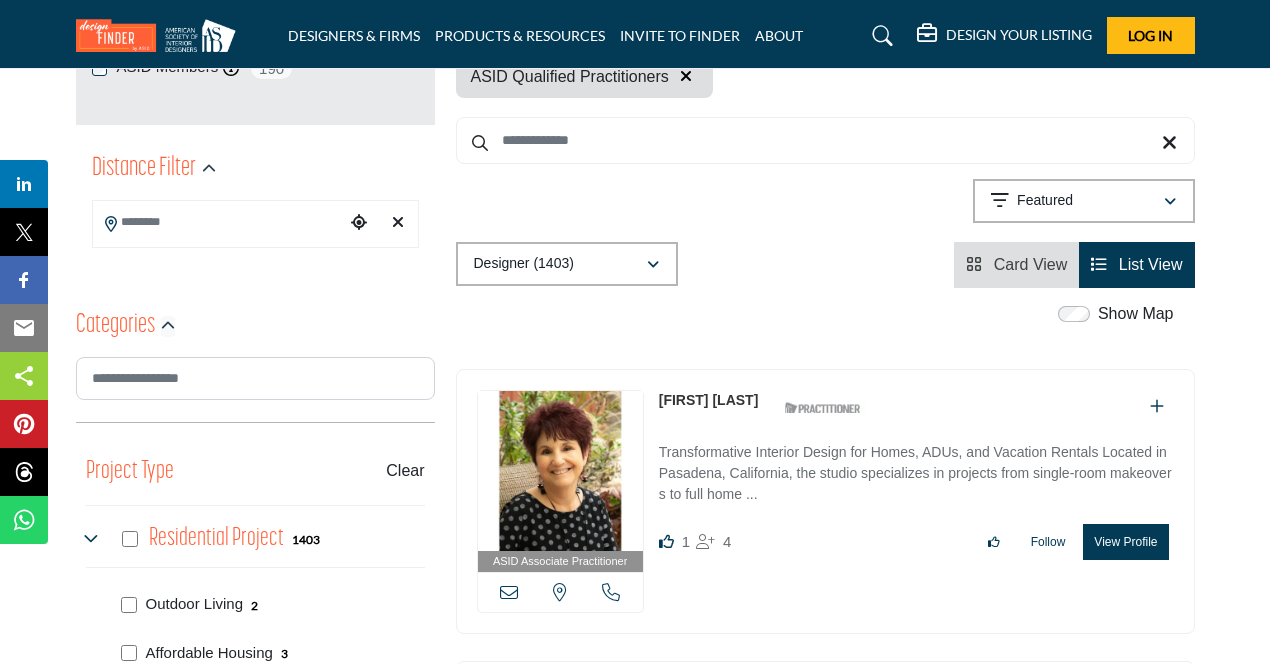 click at bounding box center [168, 326] 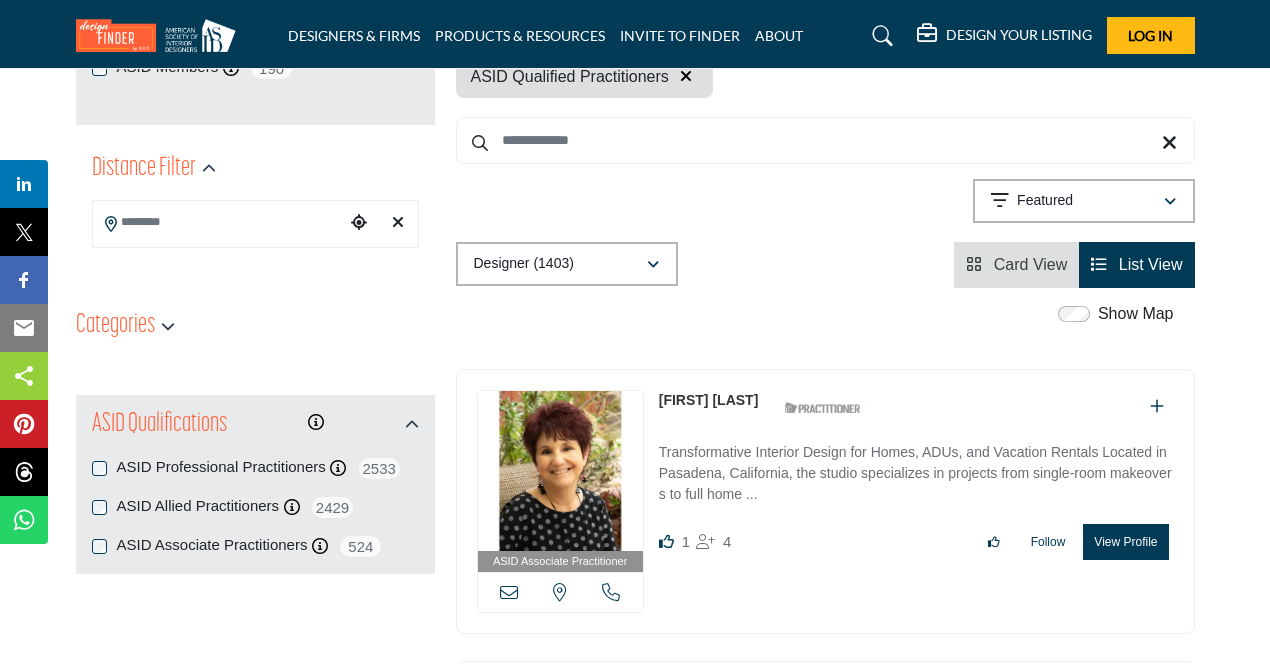 click at bounding box center (359, 222) 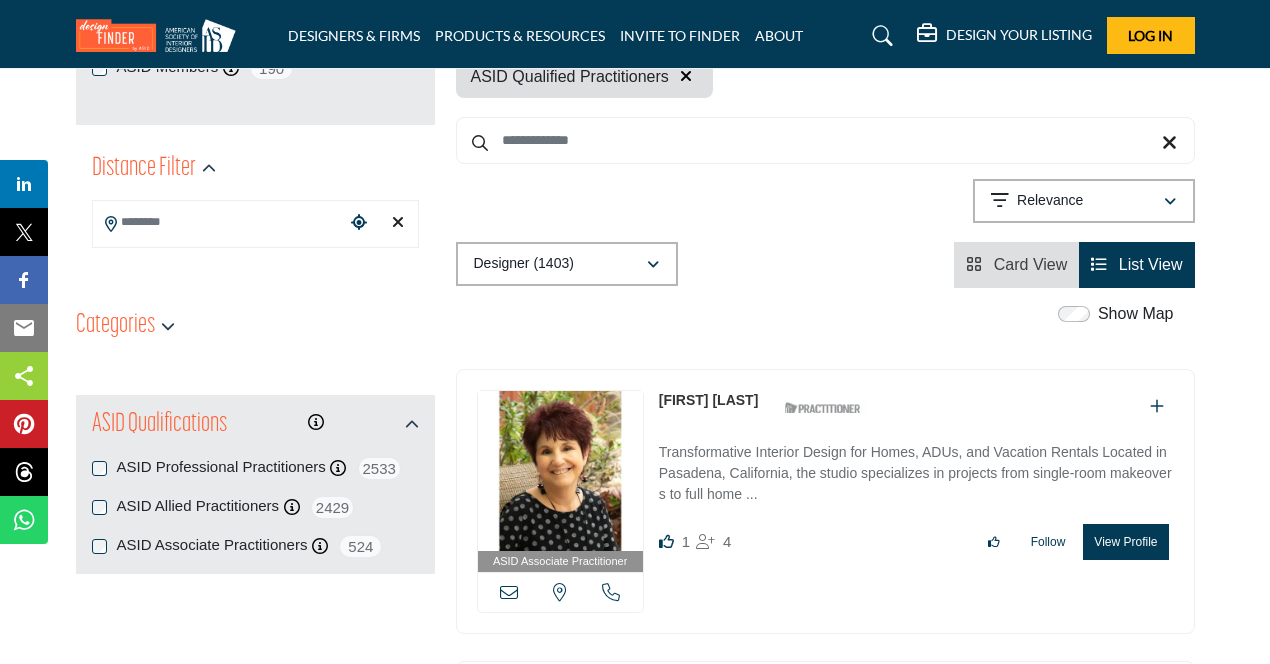 click at bounding box center (219, 222) 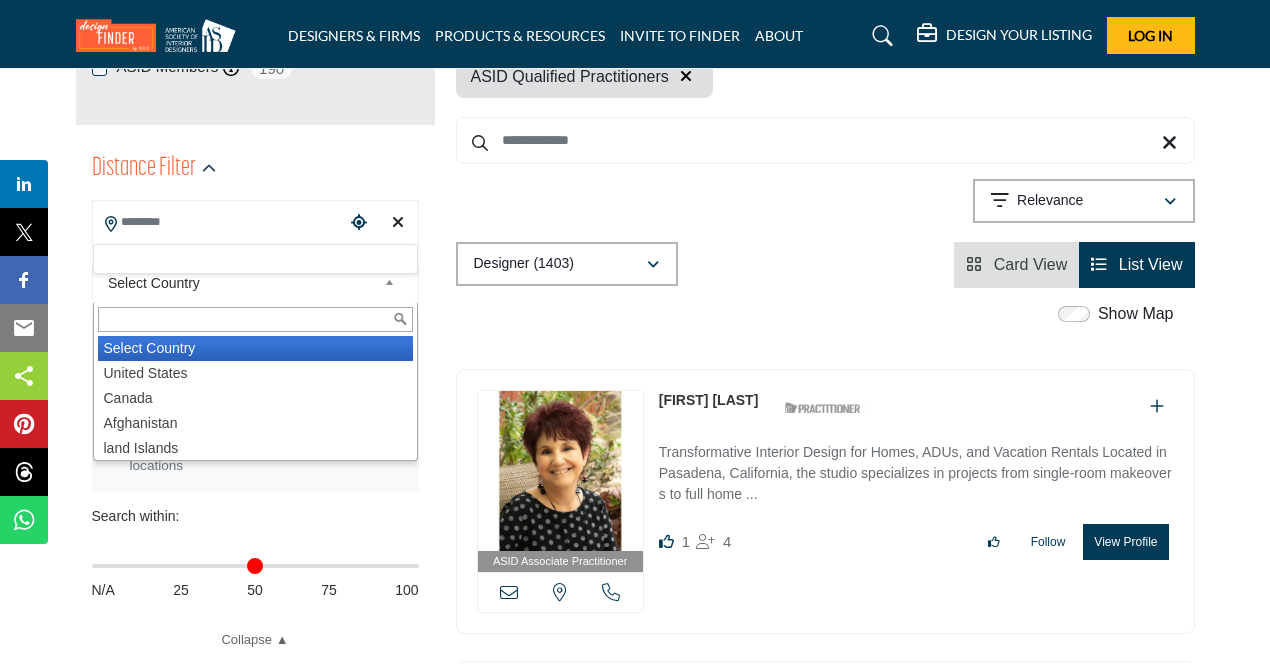 click at bounding box center (393, 283) 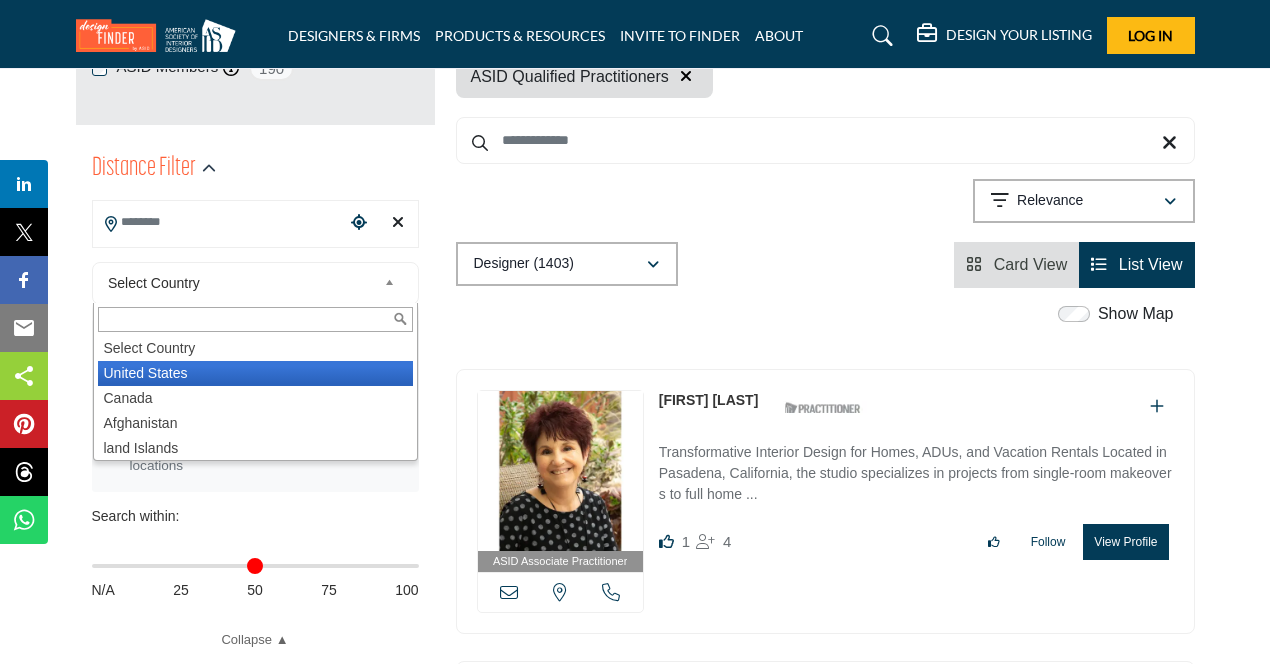 click on "United States" at bounding box center (255, 373) 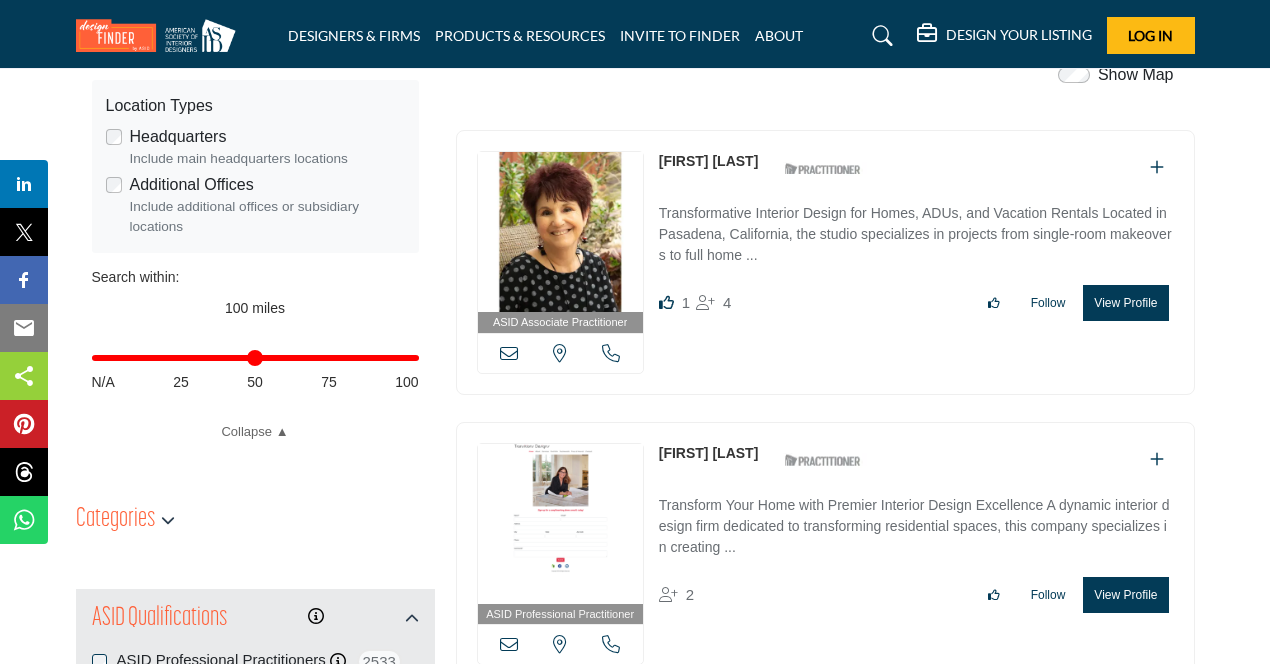 scroll, scrollTop: 666, scrollLeft: 0, axis: vertical 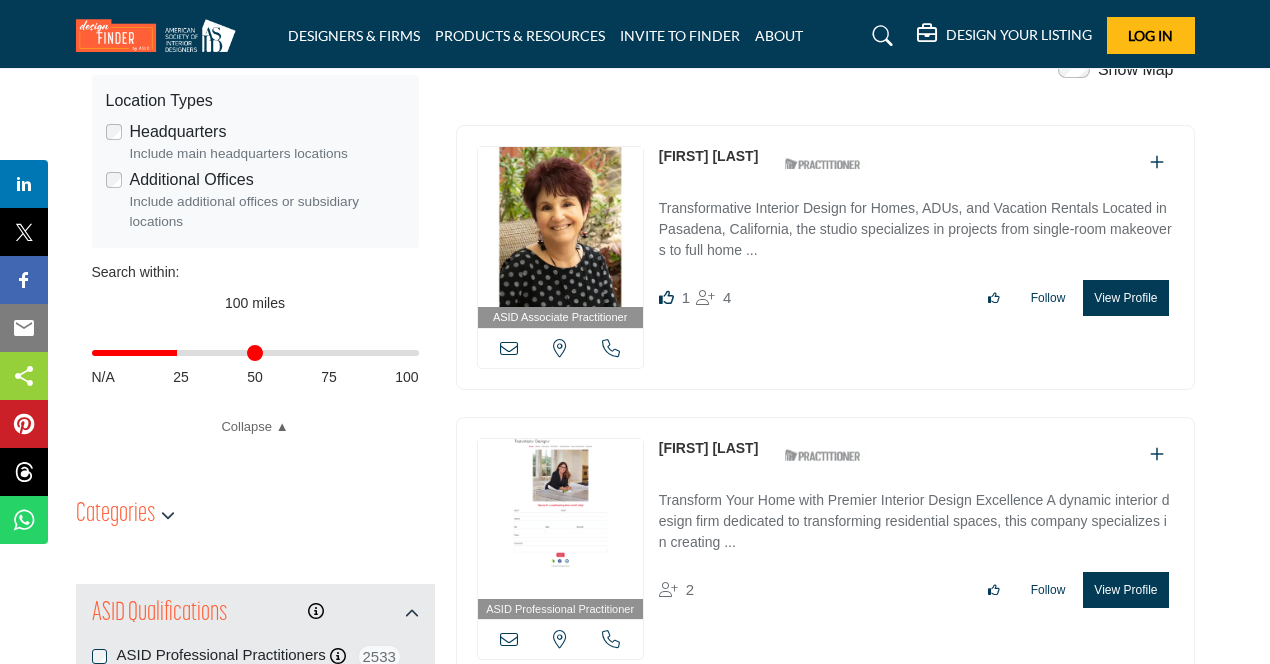 drag, startPoint x: 406, startPoint y: 357, endPoint x: 325, endPoint y: 380, distance: 84.20214 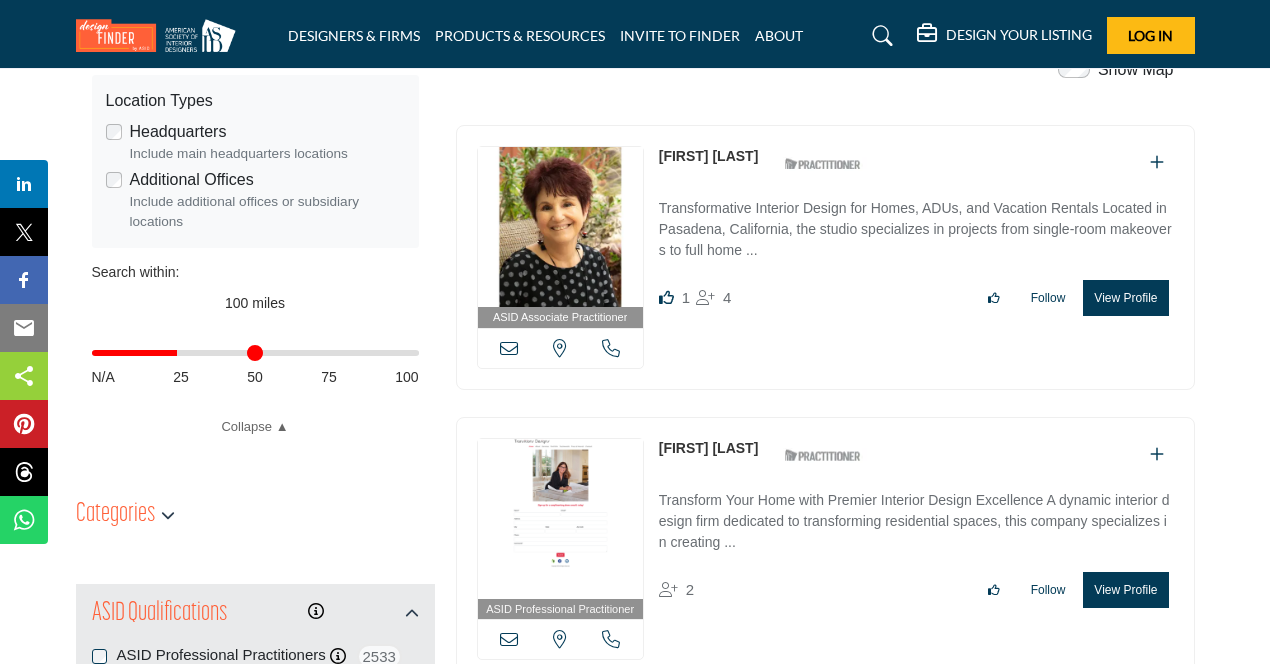 type on "**" 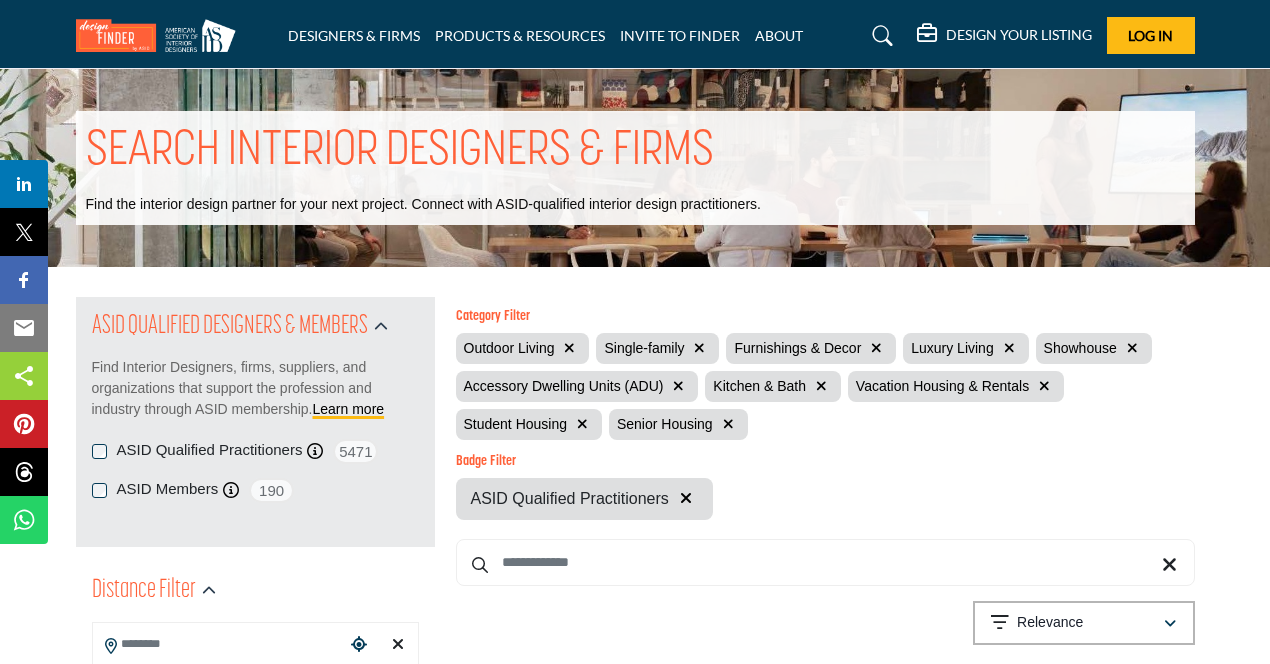 scroll, scrollTop: 0, scrollLeft: 0, axis: both 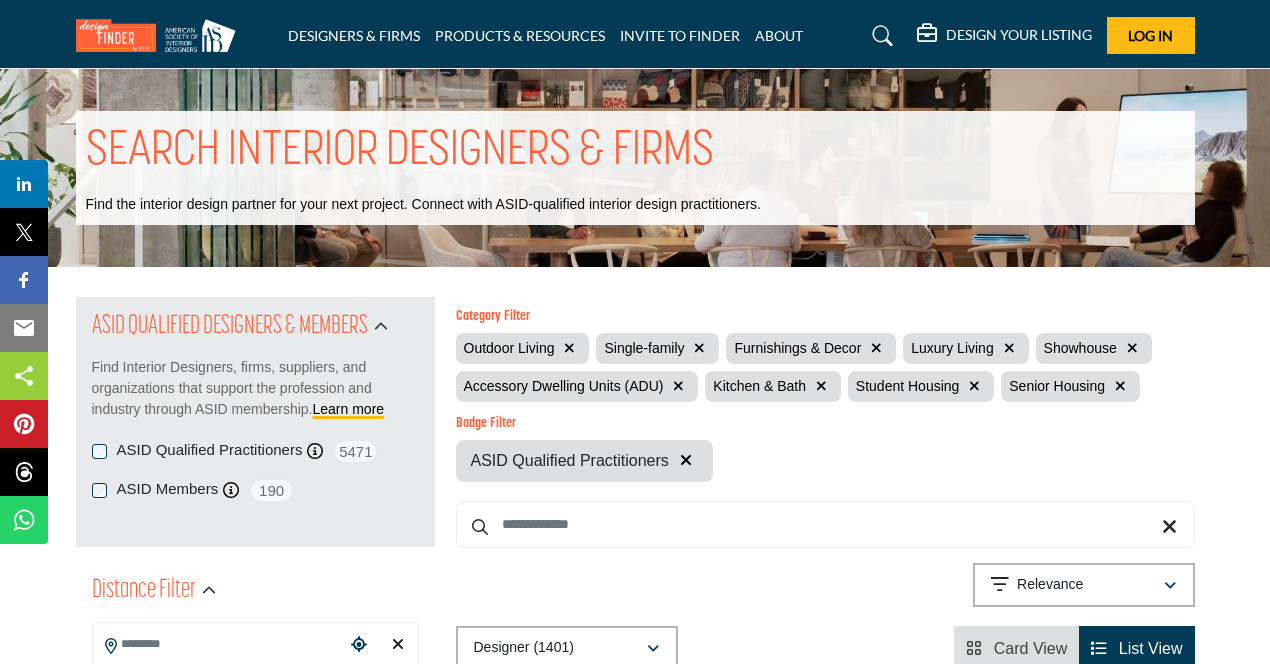 click at bounding box center [678, 386] 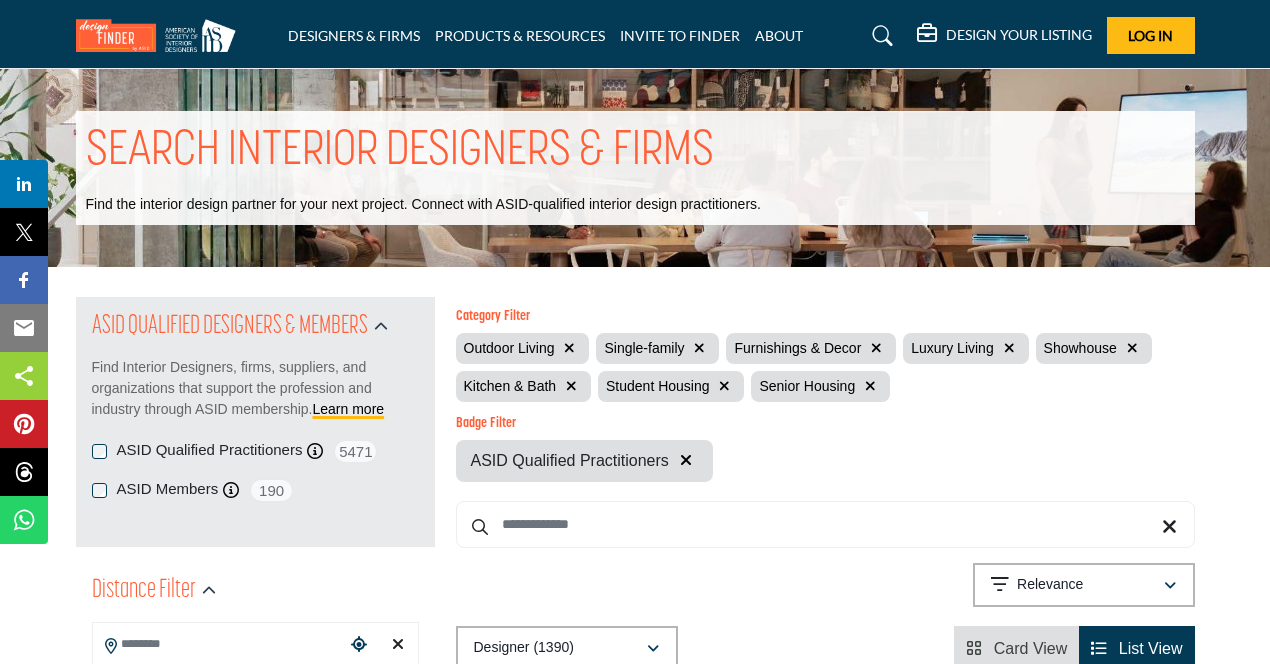 click at bounding box center (1132, 348) 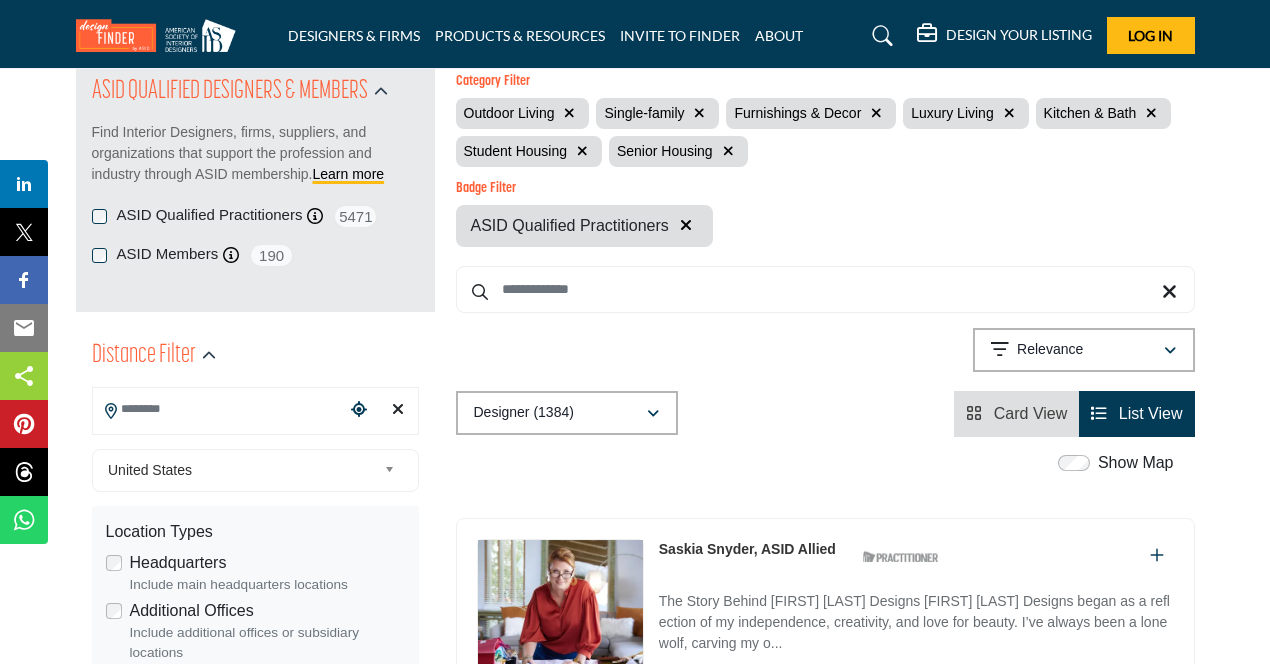 scroll, scrollTop: 232, scrollLeft: 0, axis: vertical 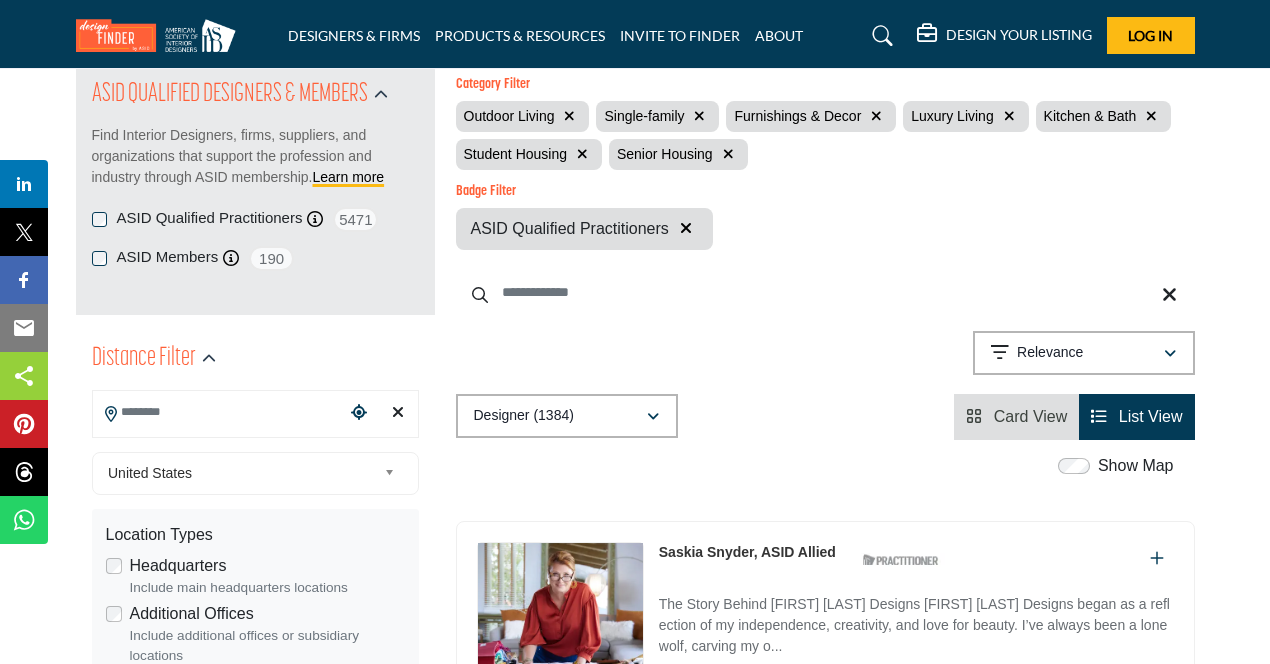 click at bounding box center (825, 292) 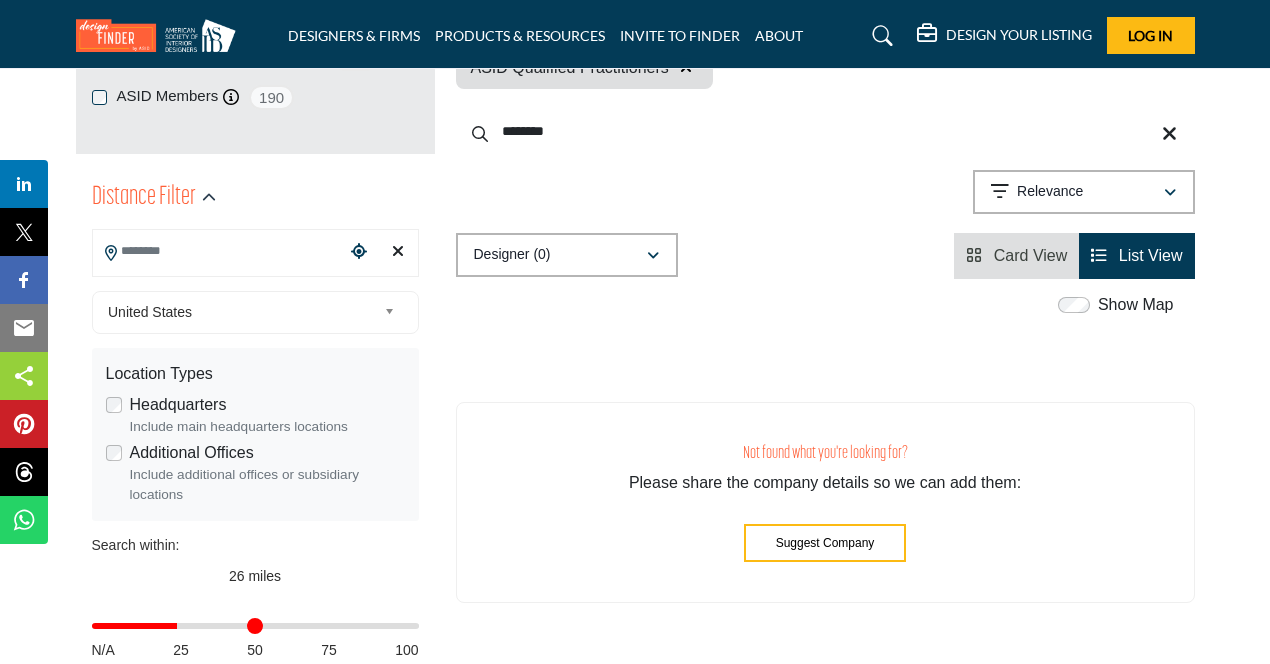 scroll, scrollTop: 328, scrollLeft: 0, axis: vertical 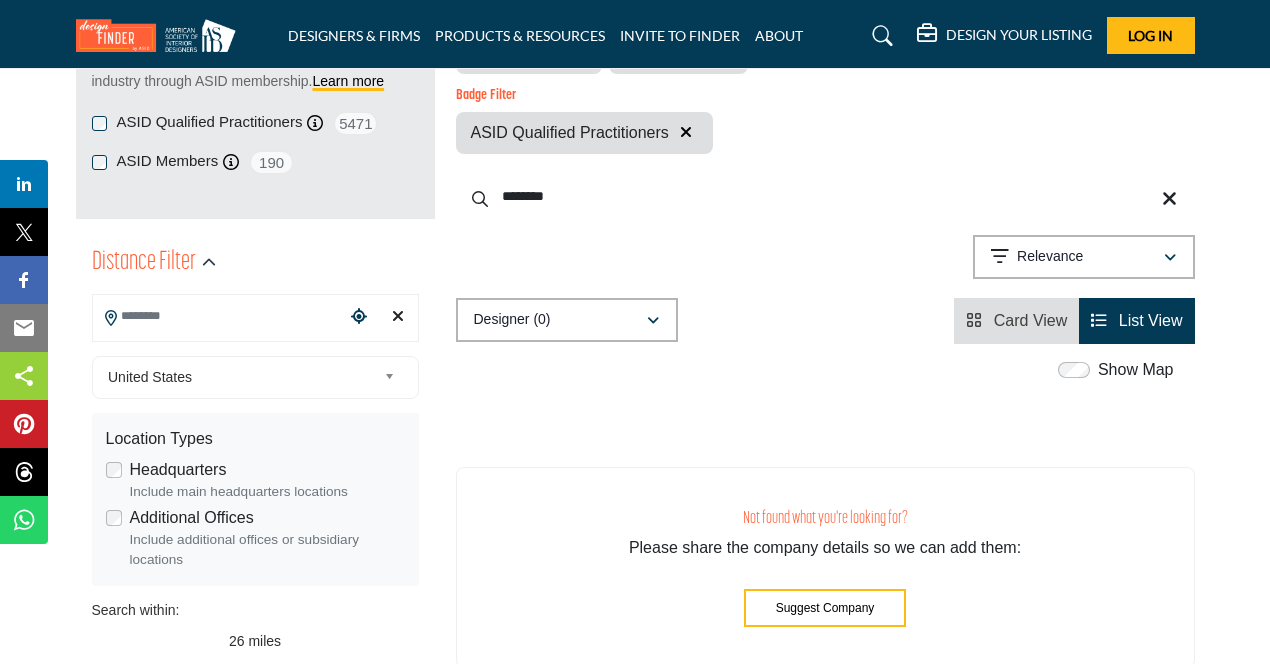 type on "********" 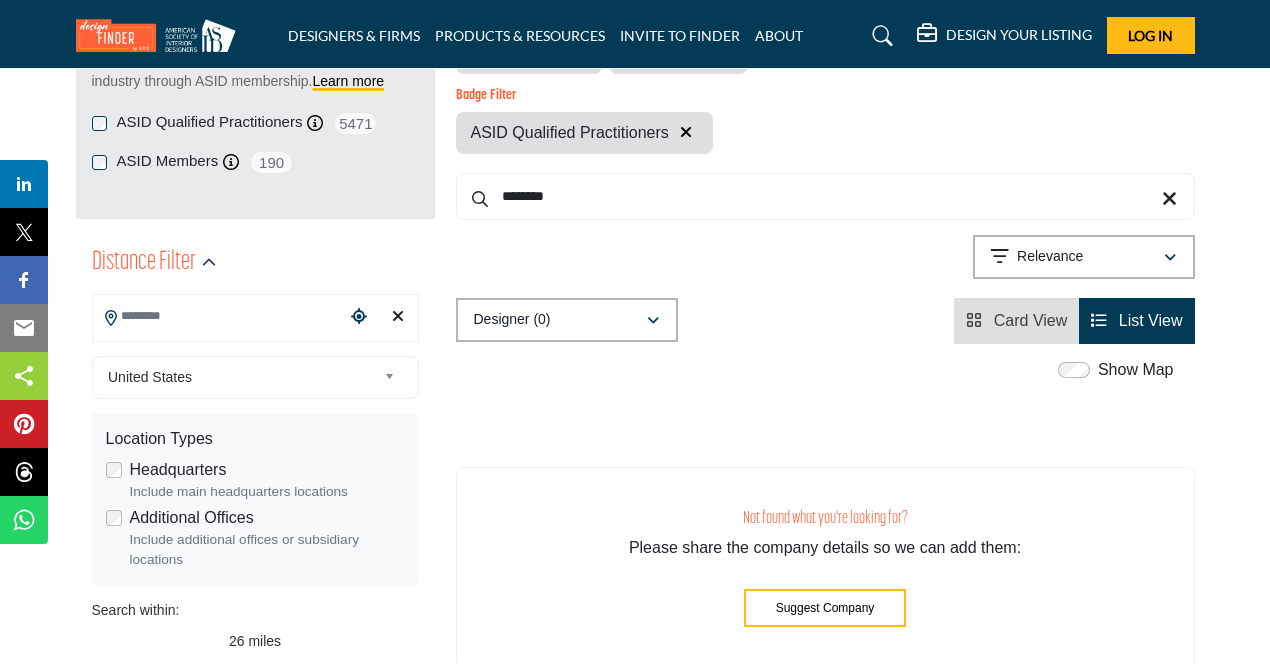 click at bounding box center [653, 321] 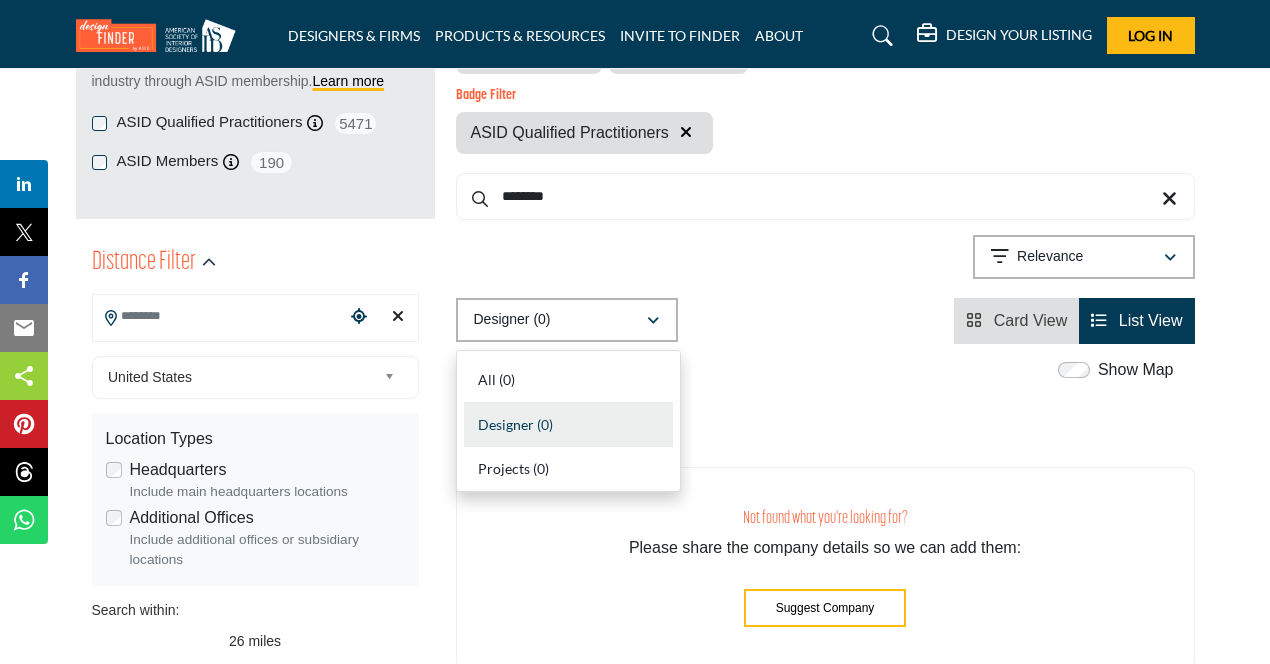 click on "Designer (0)
All
(0)
Designer
(0)
Products
(0)
Projects
(0)
Card View
List View" at bounding box center [825, 321] 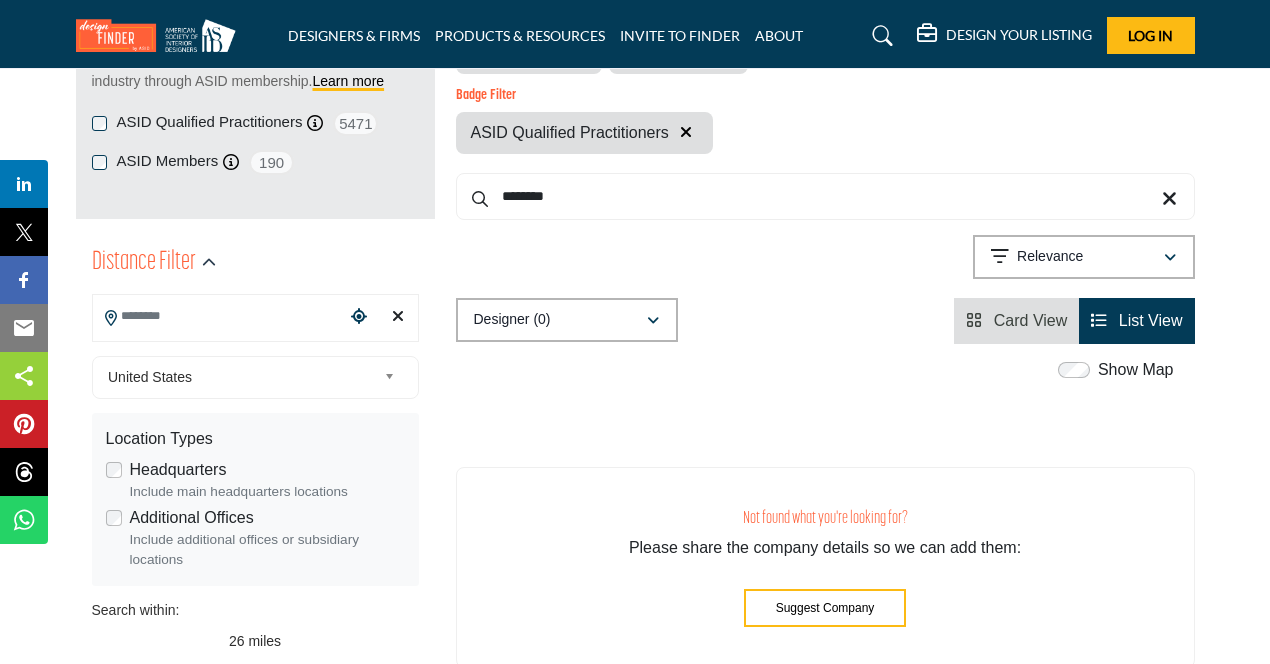 click at bounding box center [1169, 200] 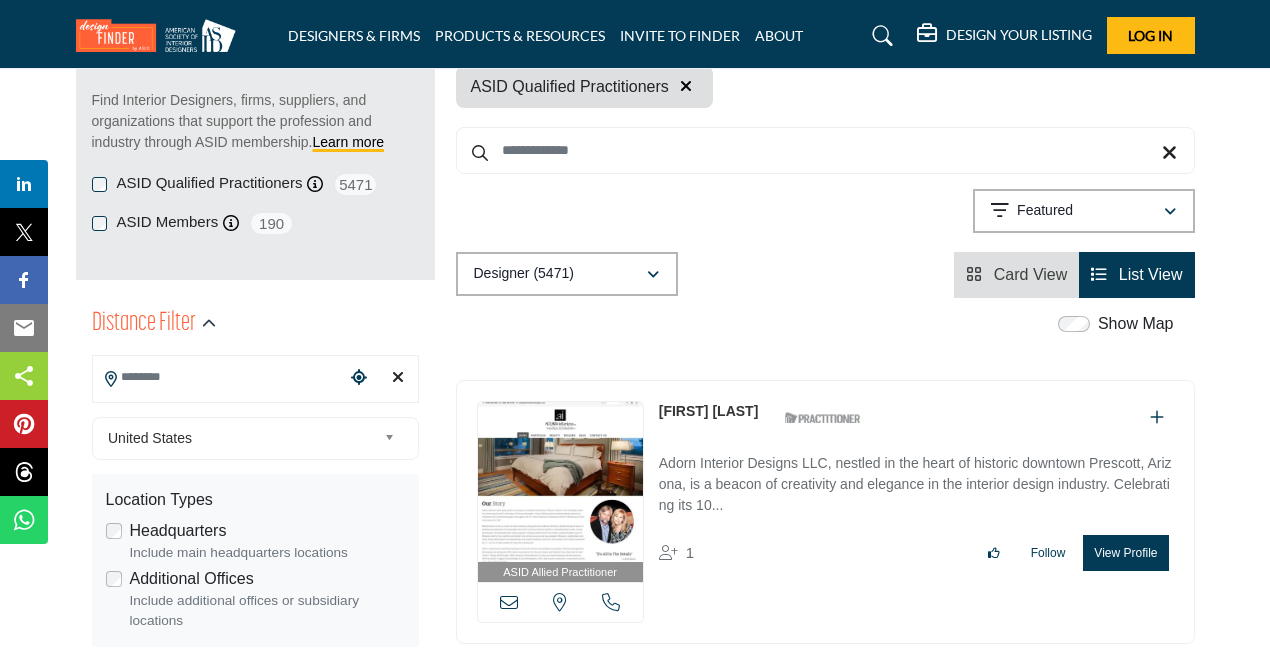 scroll, scrollTop: 255, scrollLeft: 0, axis: vertical 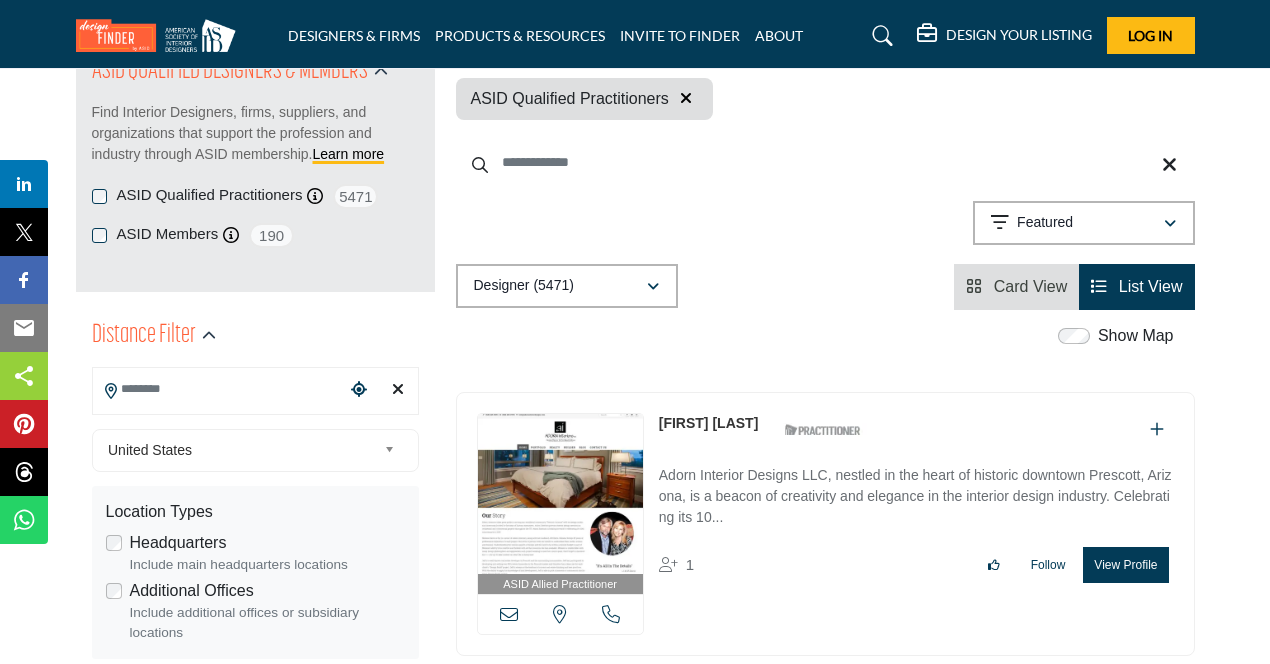 click at bounding box center [825, 162] 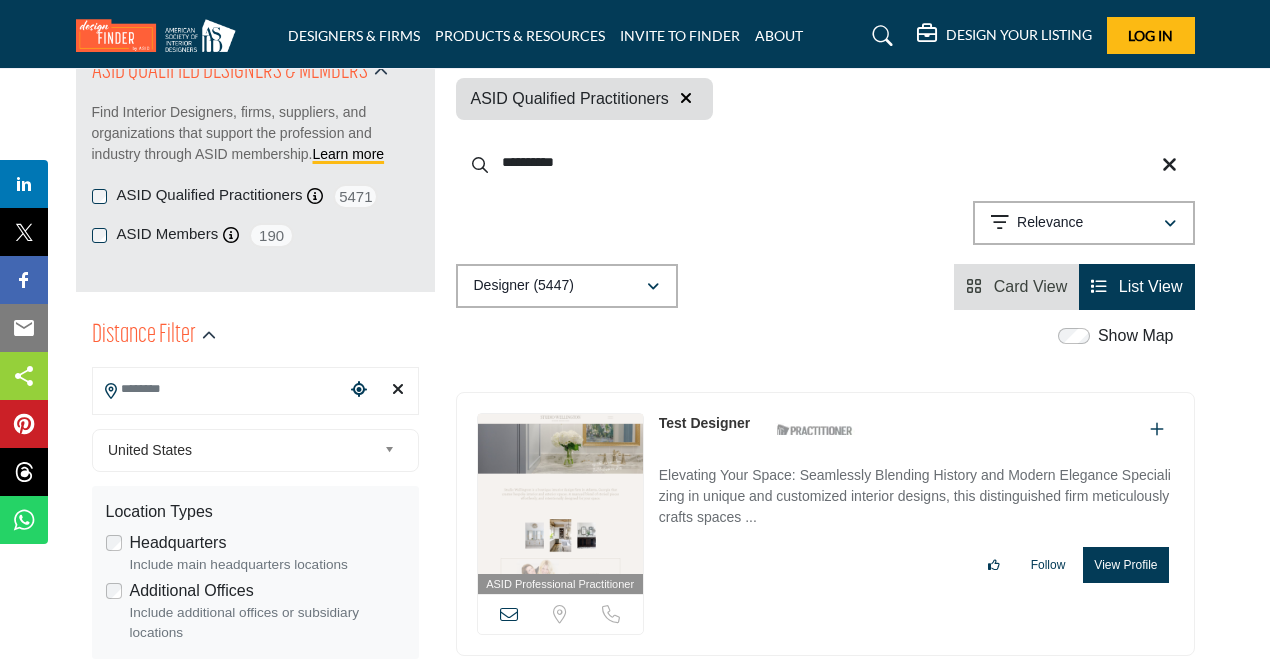 click on "**********" at bounding box center [825, 162] 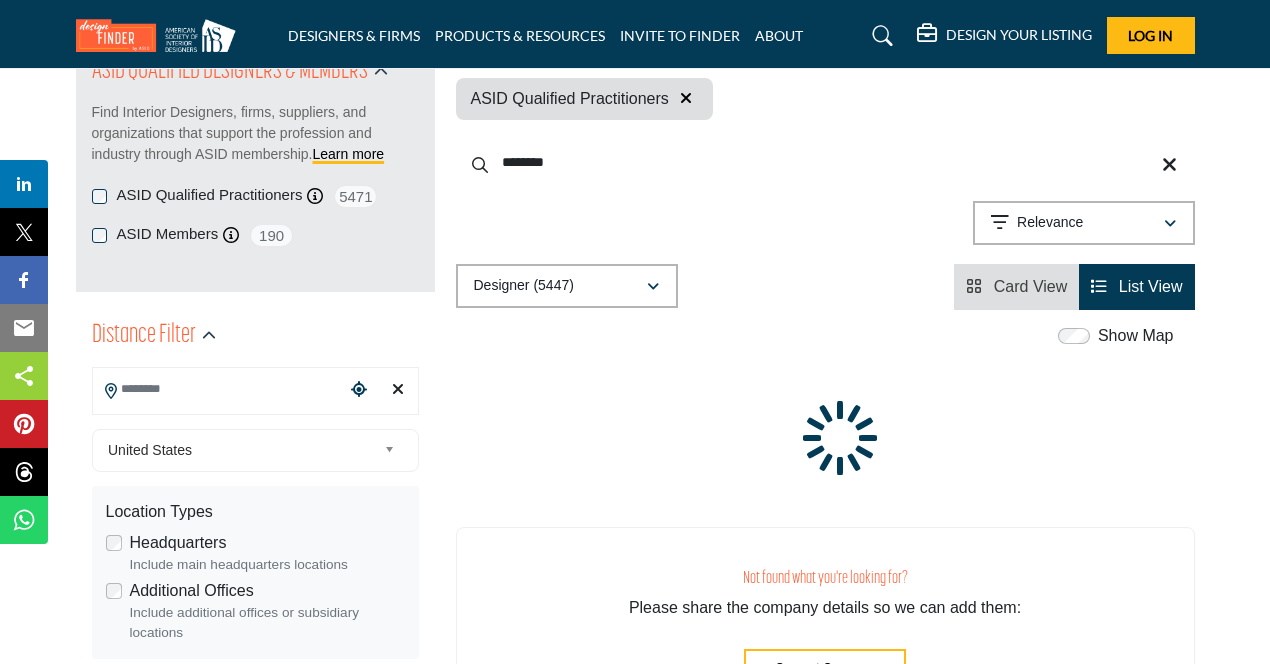 type on "*********" 